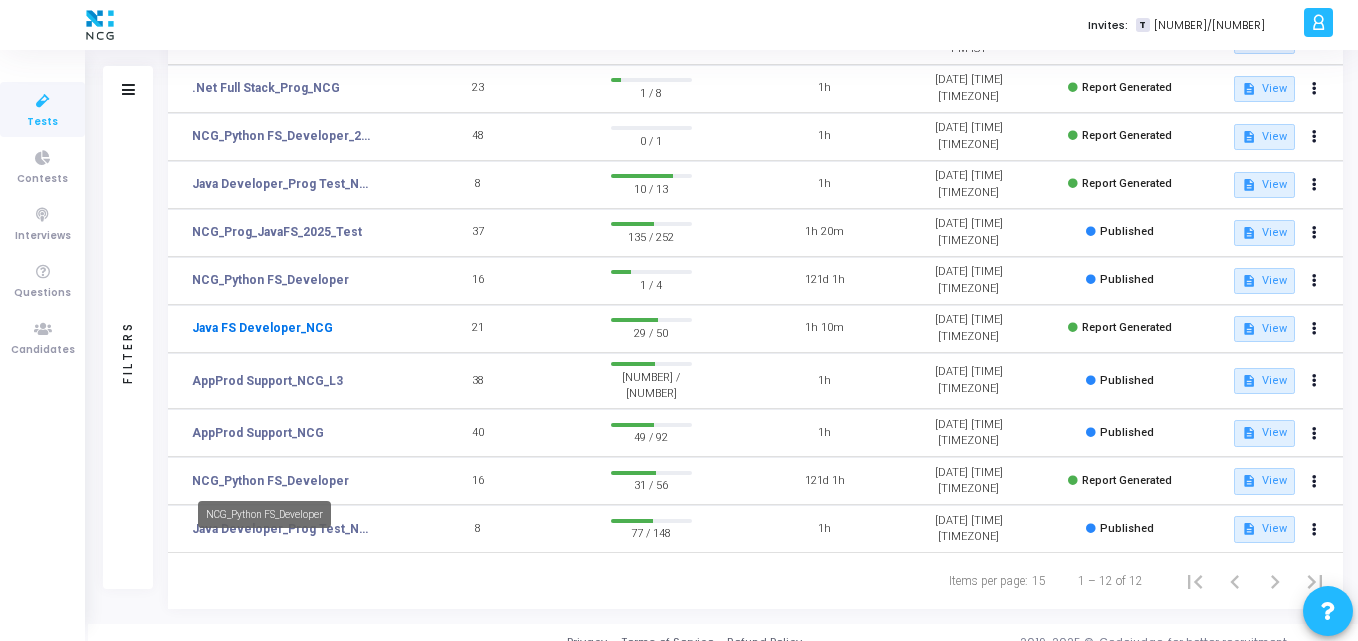 scroll, scrollTop: 269, scrollLeft: 0, axis: vertical 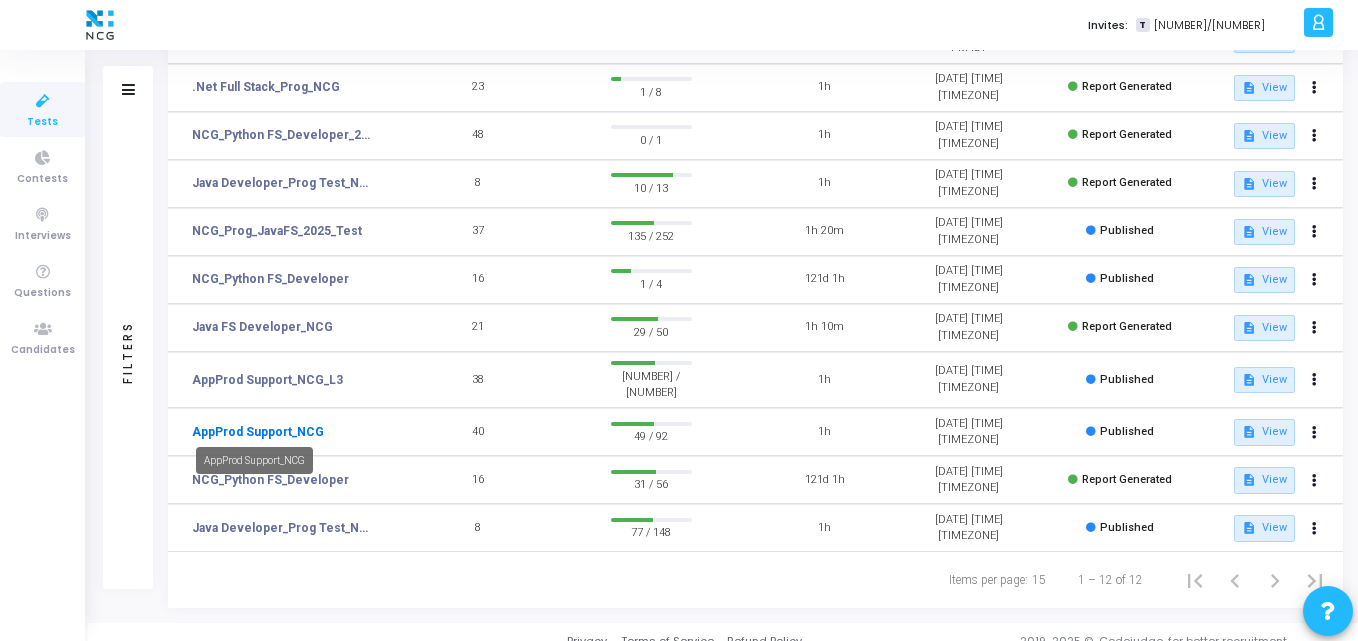 click on "AppProd Support_NCG" 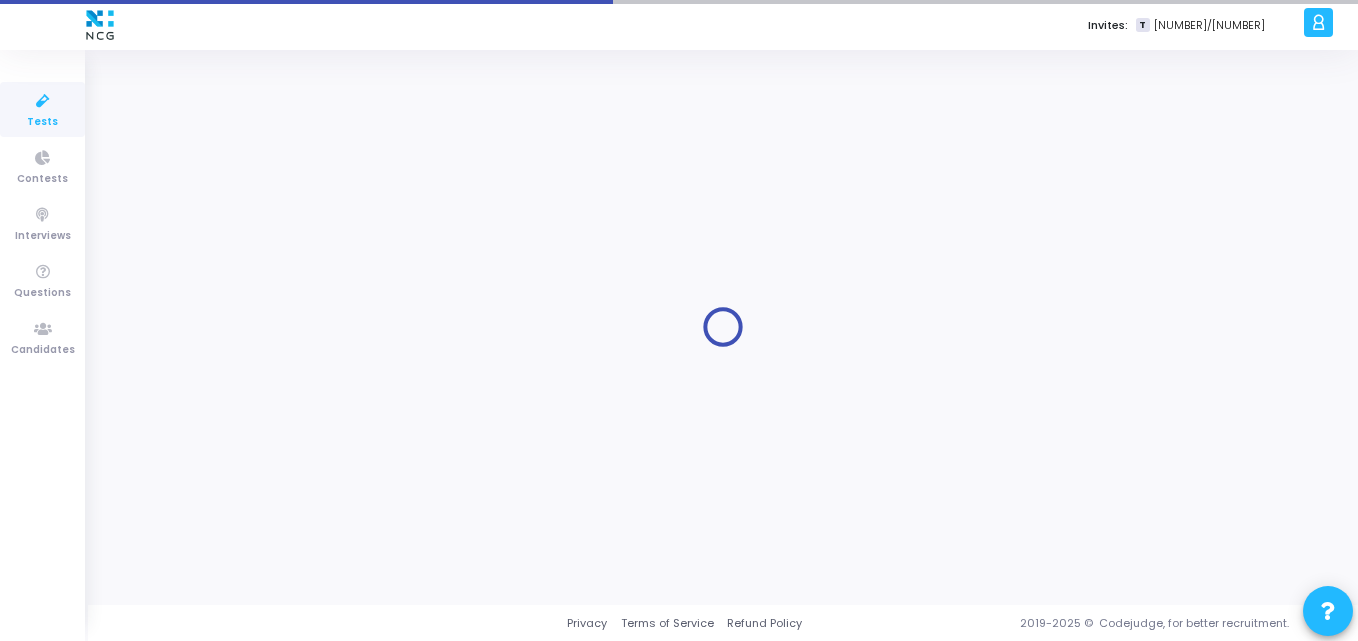 scroll, scrollTop: 0, scrollLeft: 0, axis: both 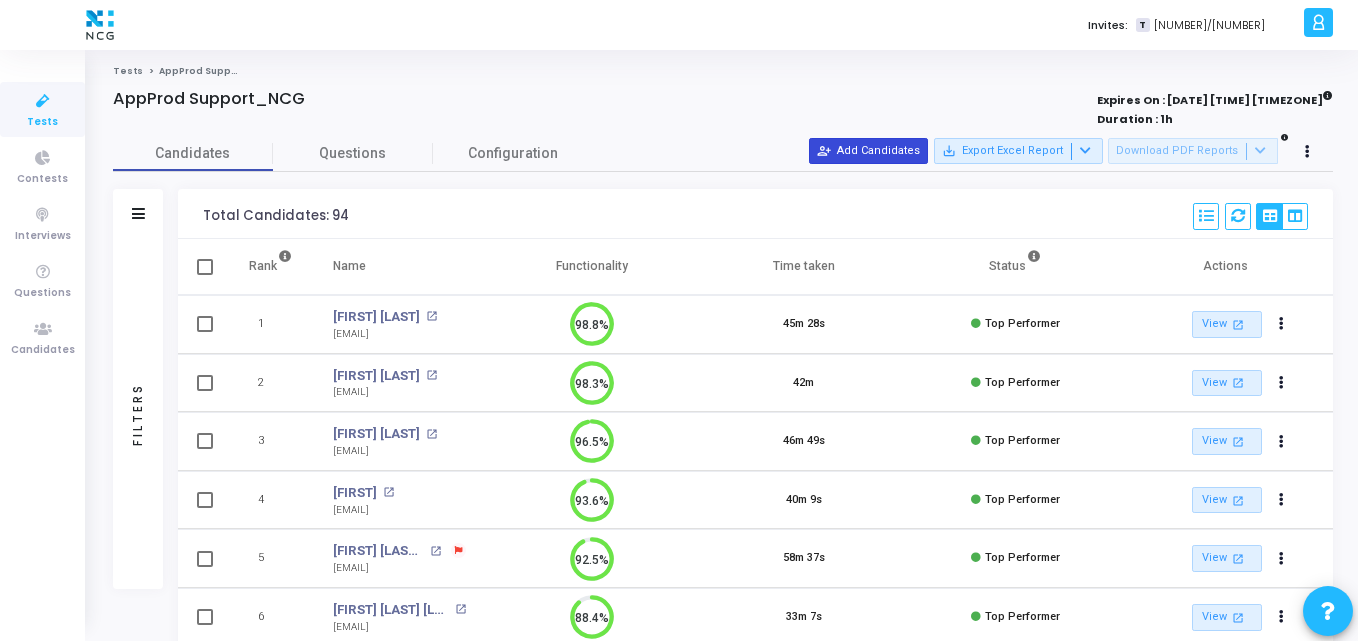 click on "person_add_alt  Add Candidates" at bounding box center (868, 151) 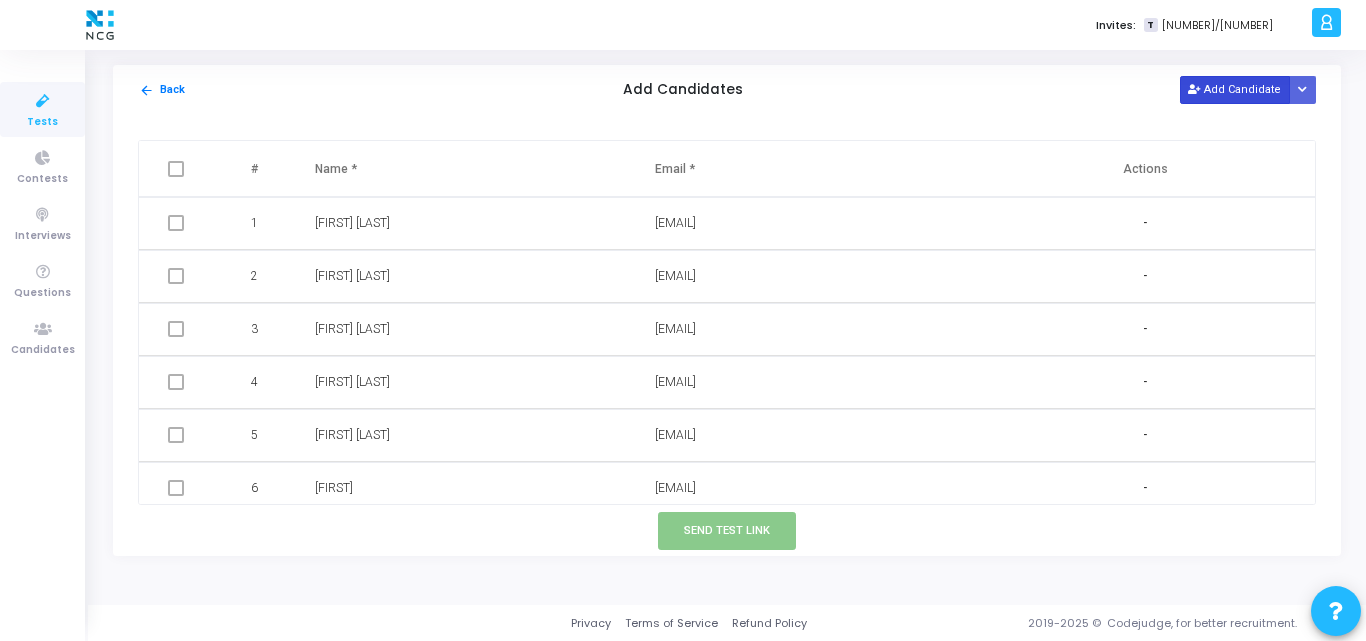 click on "Add Candidate" at bounding box center [1235, 89] 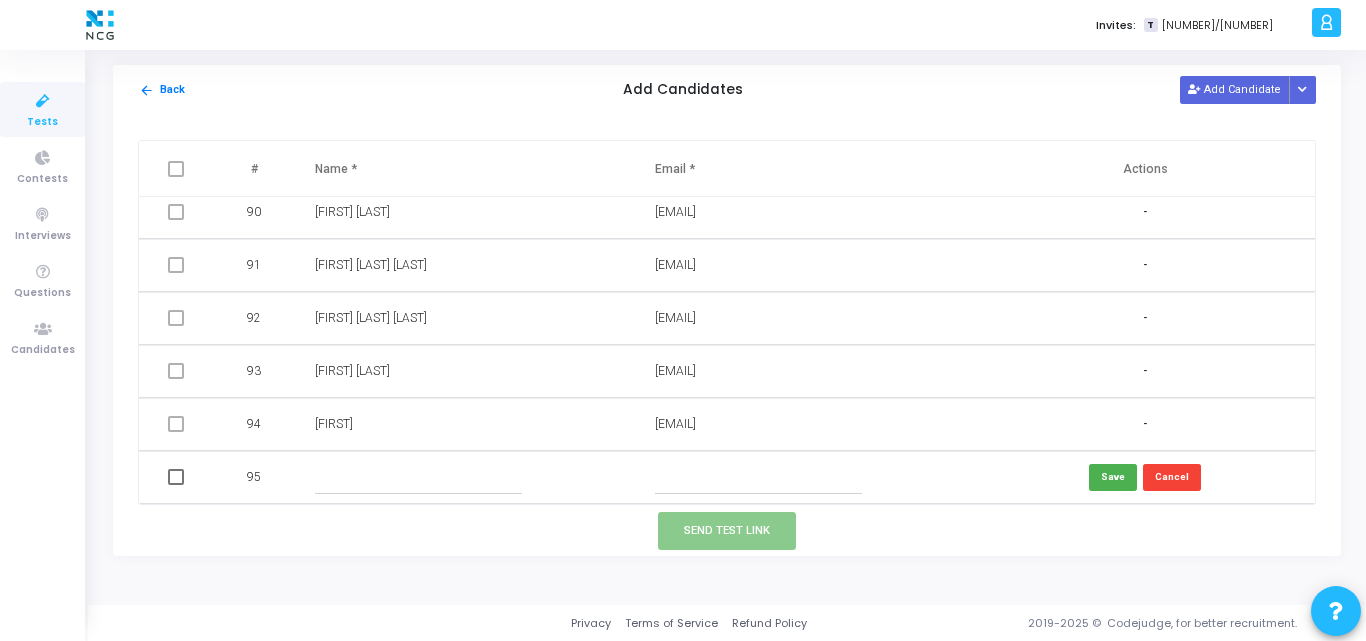 click at bounding box center [758, 477] 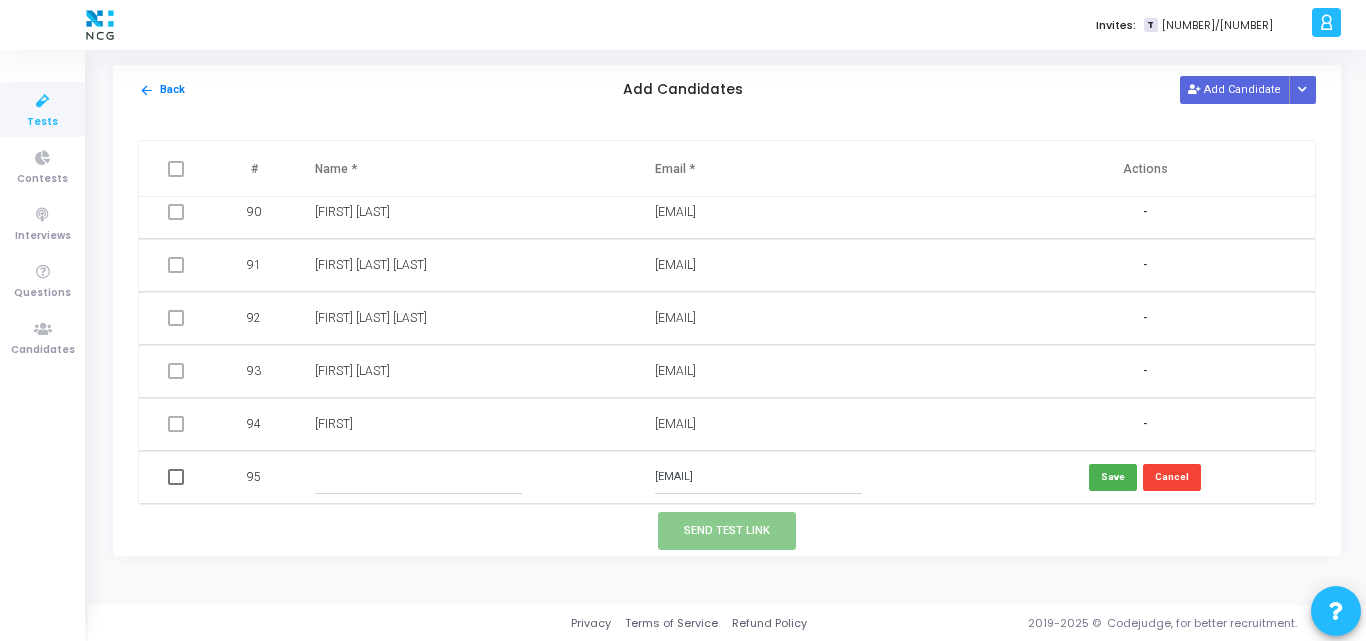 type on "[EMAIL]" 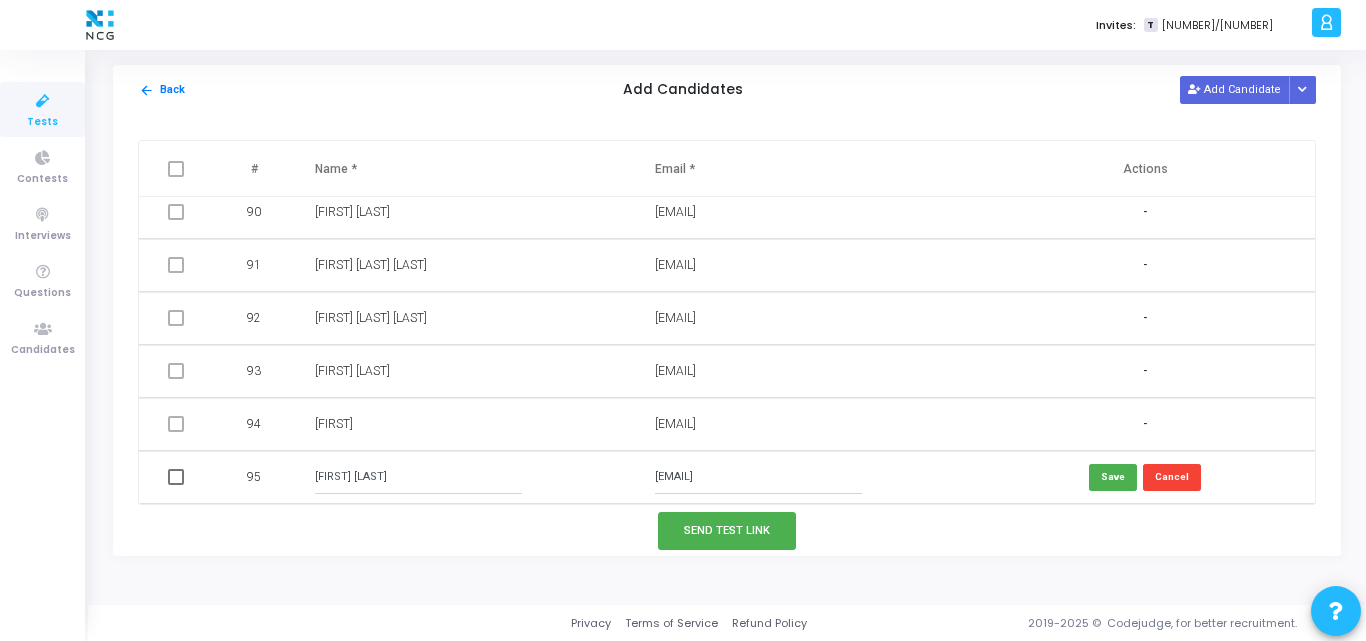 type on "[FIRST] [LAST]" 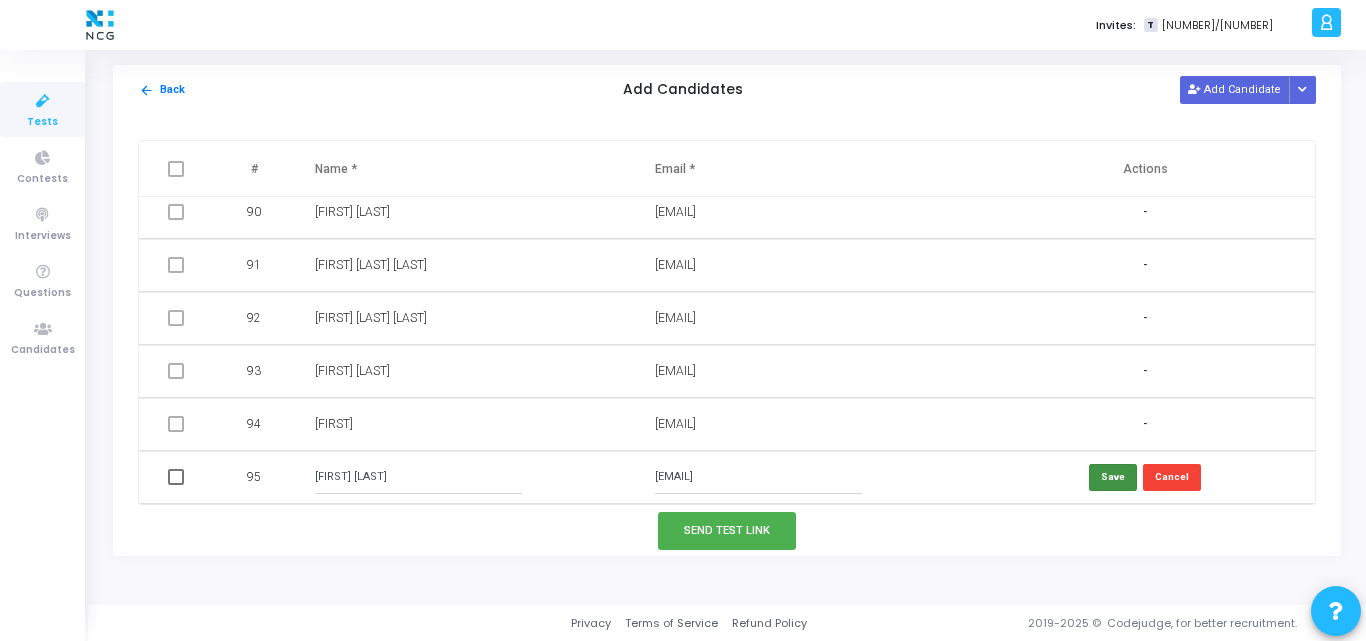 click on "Save" at bounding box center (1113, 477) 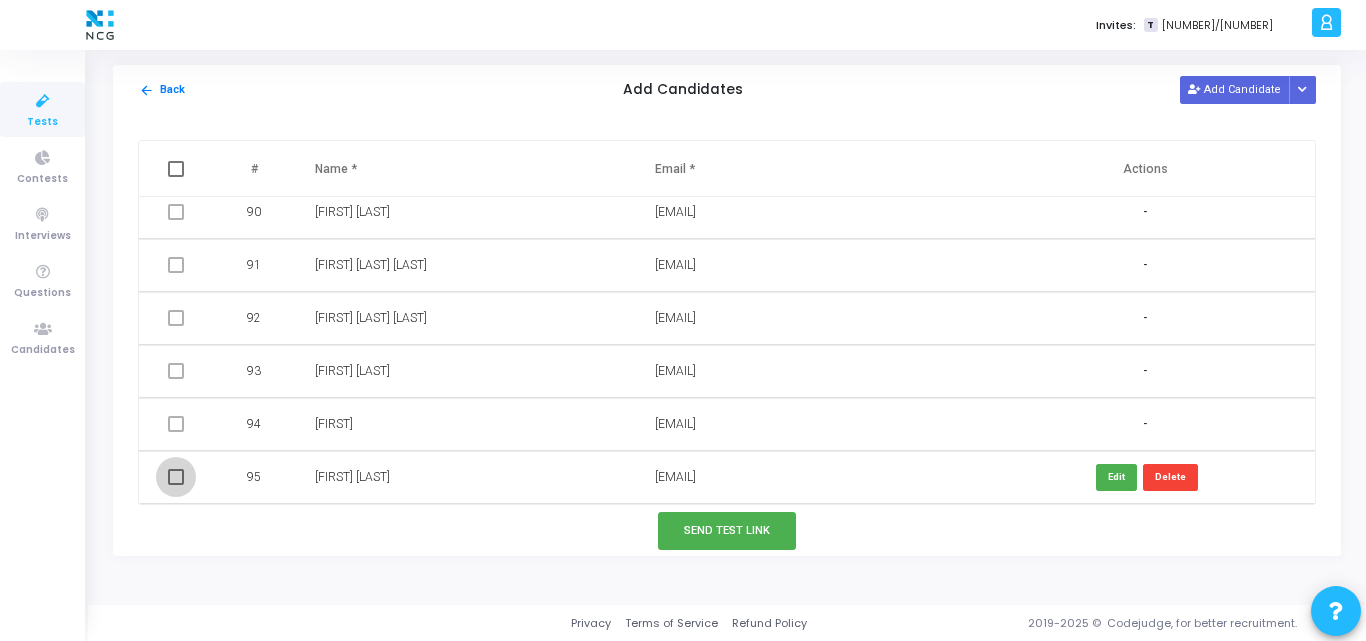 click at bounding box center [176, 477] 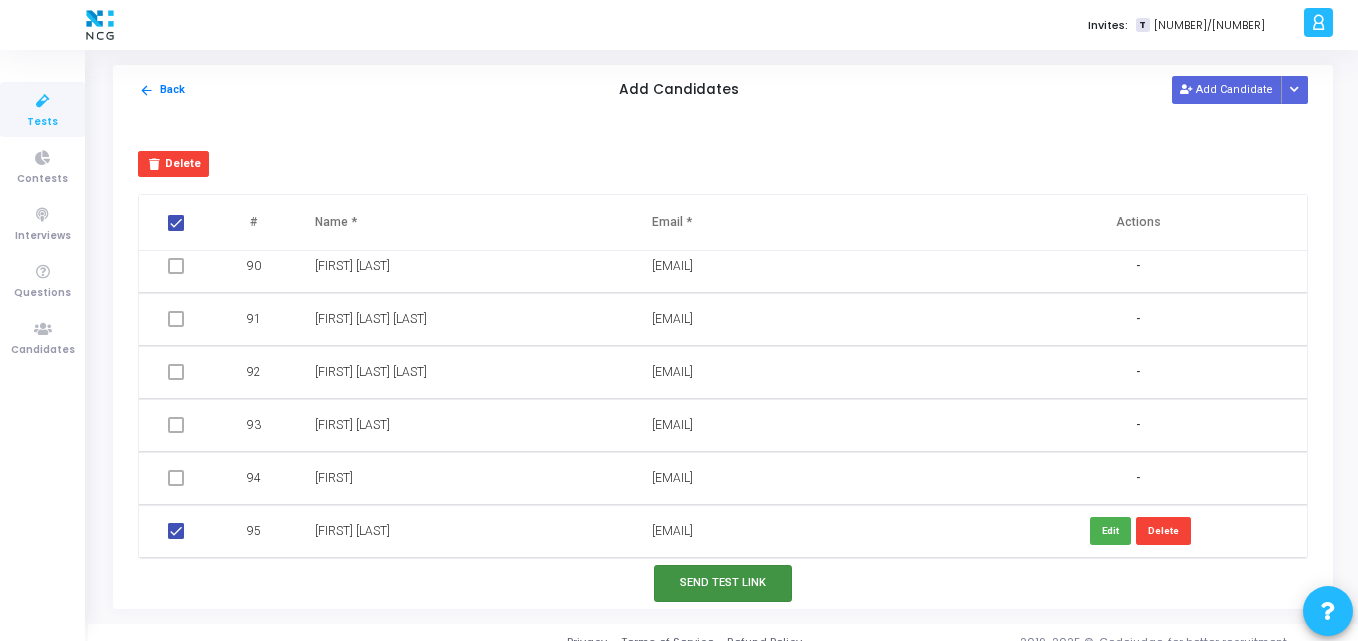 click on "Send Test Link" at bounding box center [723, 583] 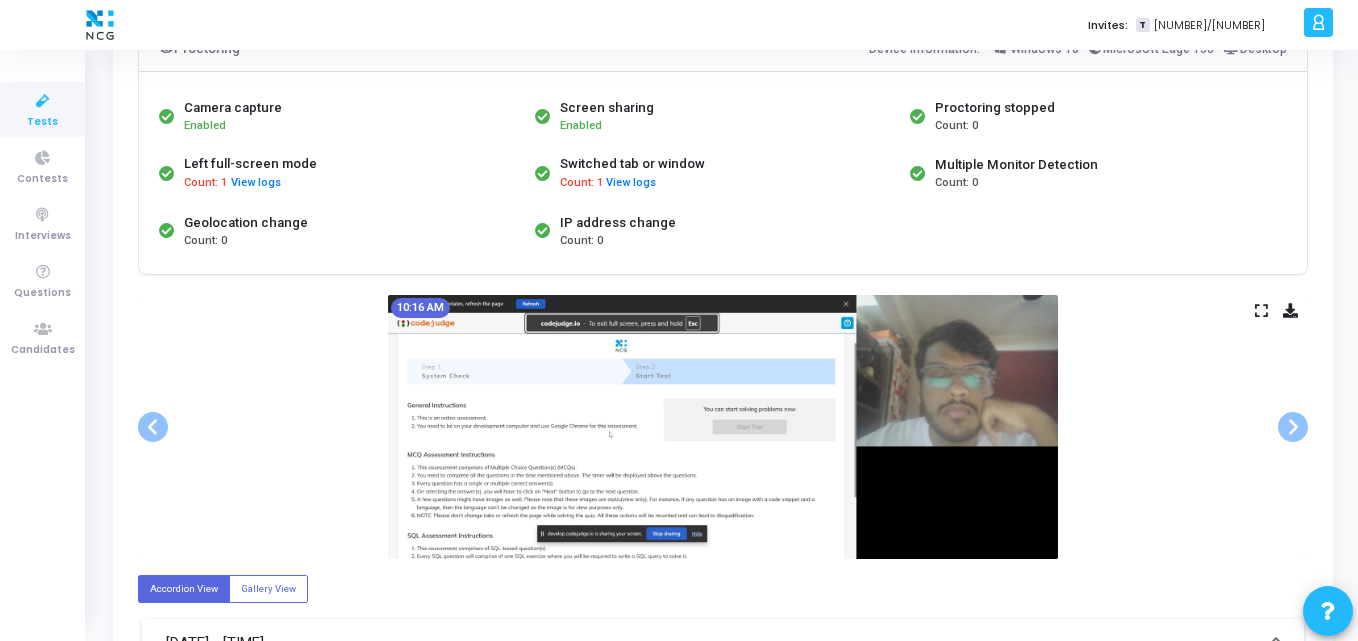 scroll, scrollTop: 165, scrollLeft: 0, axis: vertical 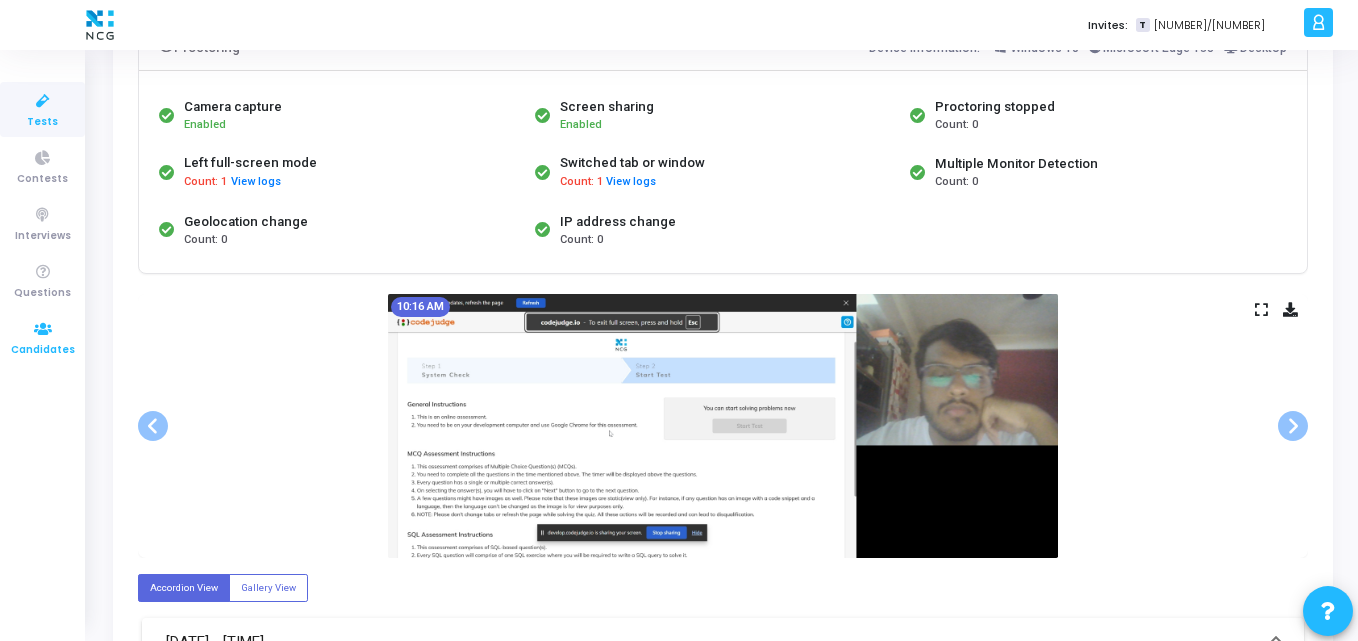 click at bounding box center (43, 329) 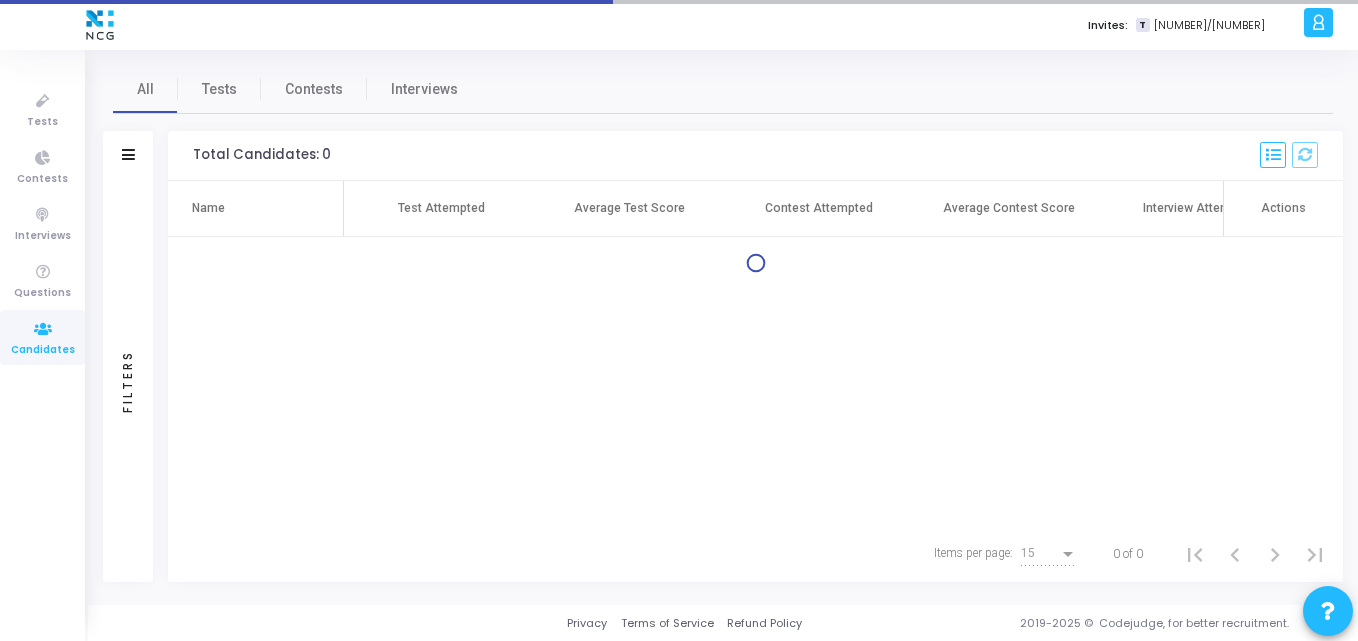 scroll, scrollTop: 0, scrollLeft: 0, axis: both 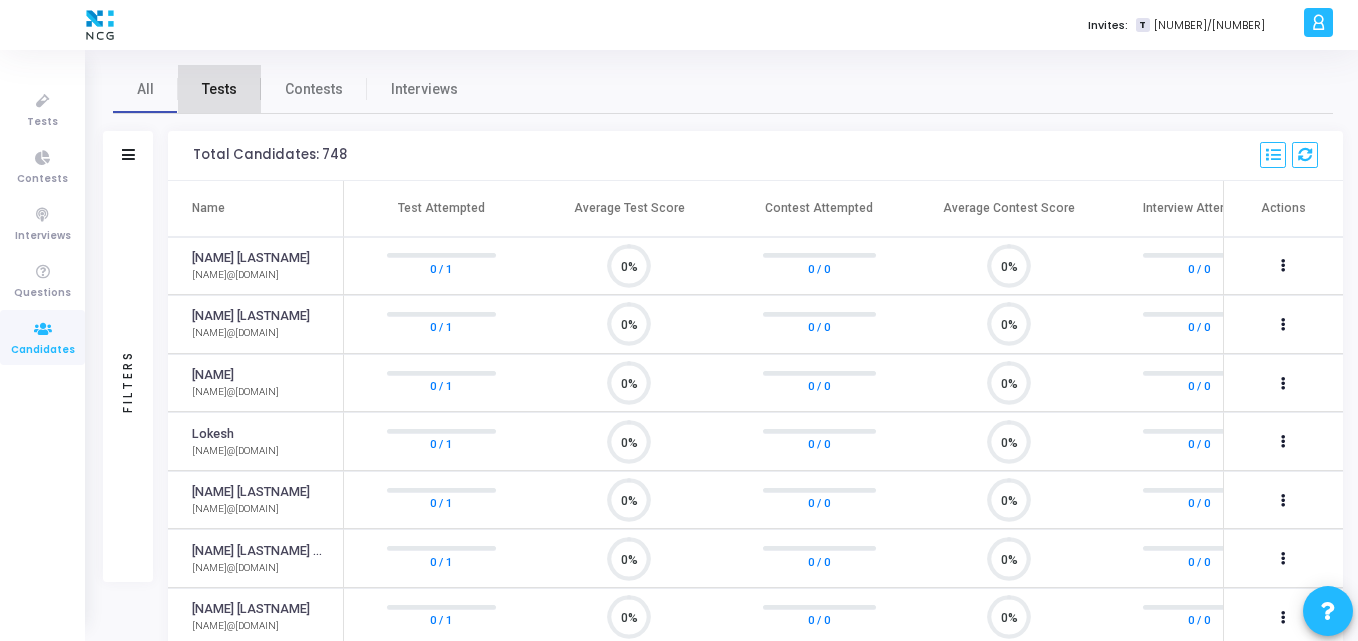 click on "Tests" at bounding box center [219, 89] 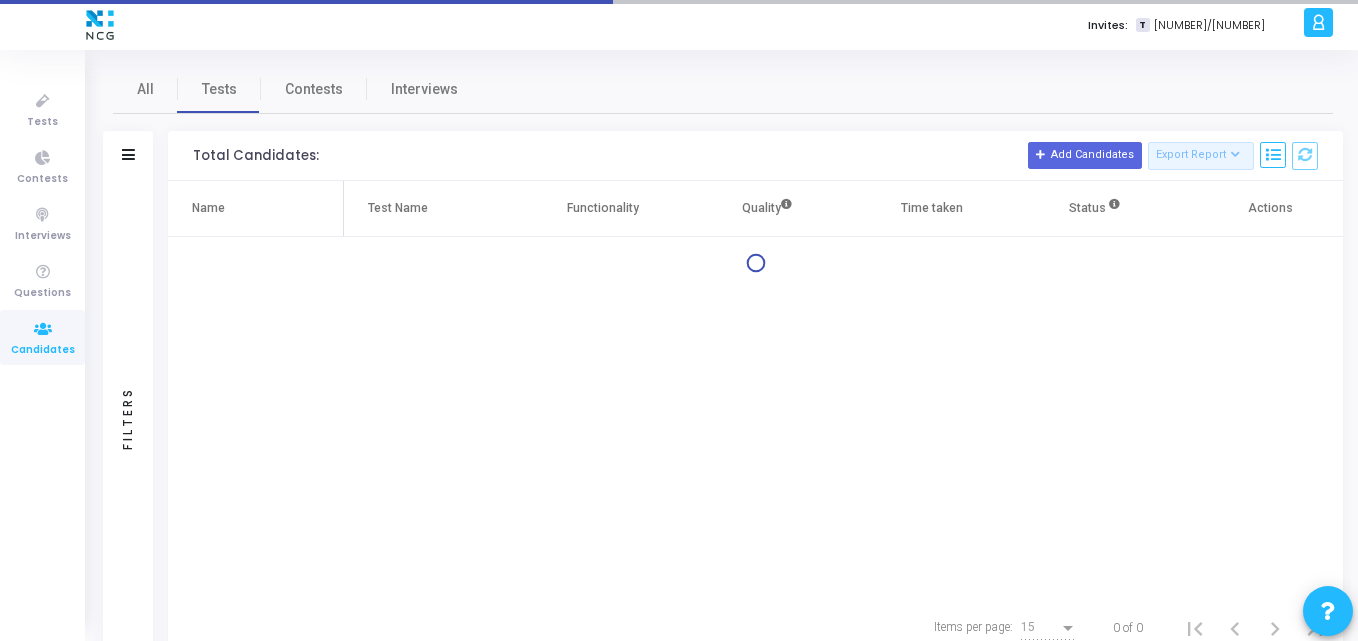 click 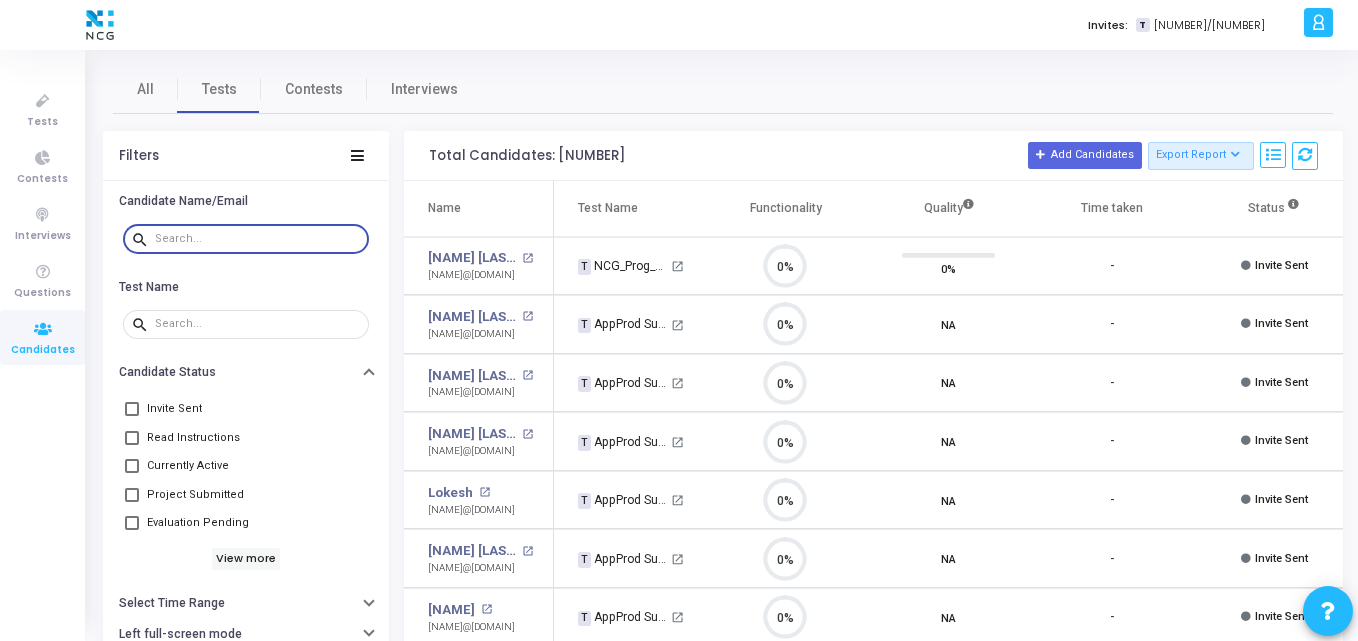 click at bounding box center [258, 239] 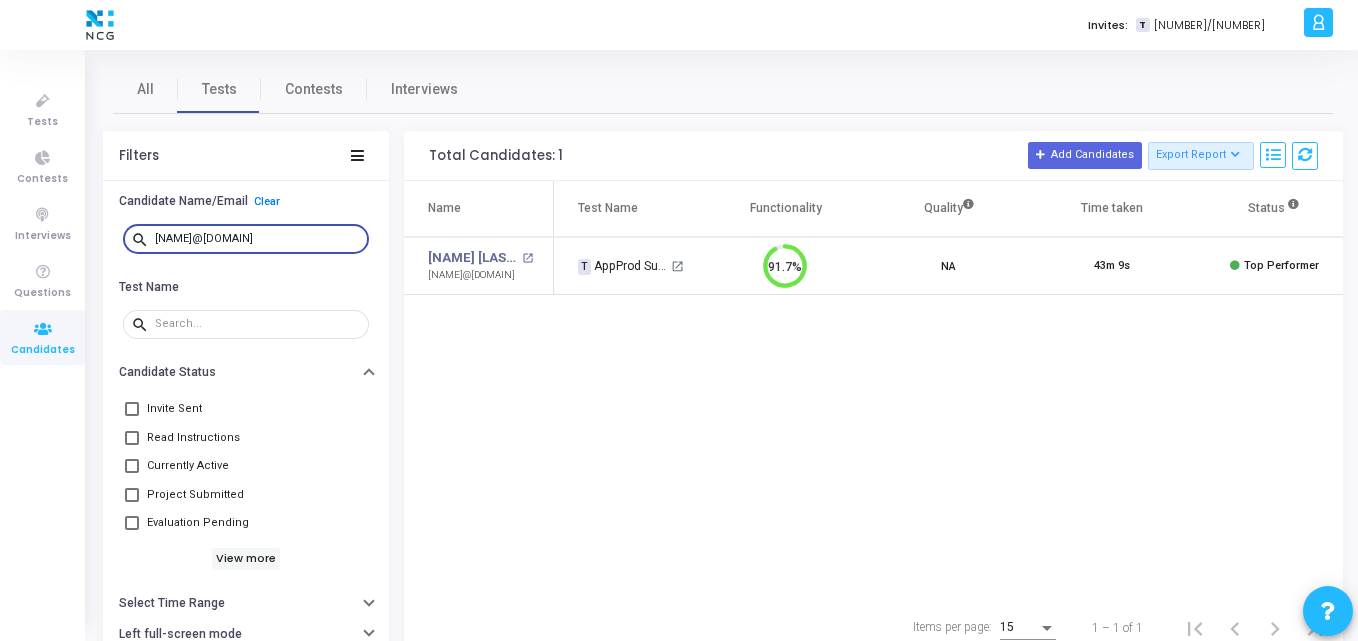 type on "sumitmahajan0481@gmail.com" 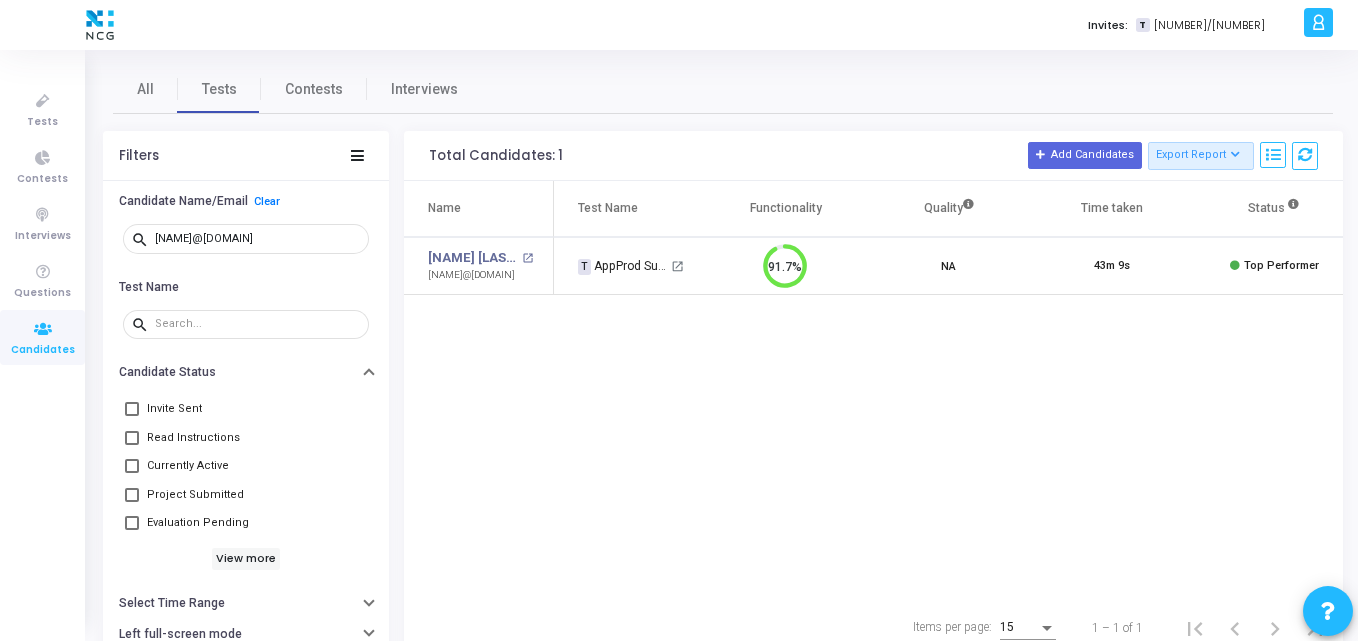 click on "Sumit Mahajan open_in_new  sumitmahajan0481@gmail.com" at bounding box center (479, 266) 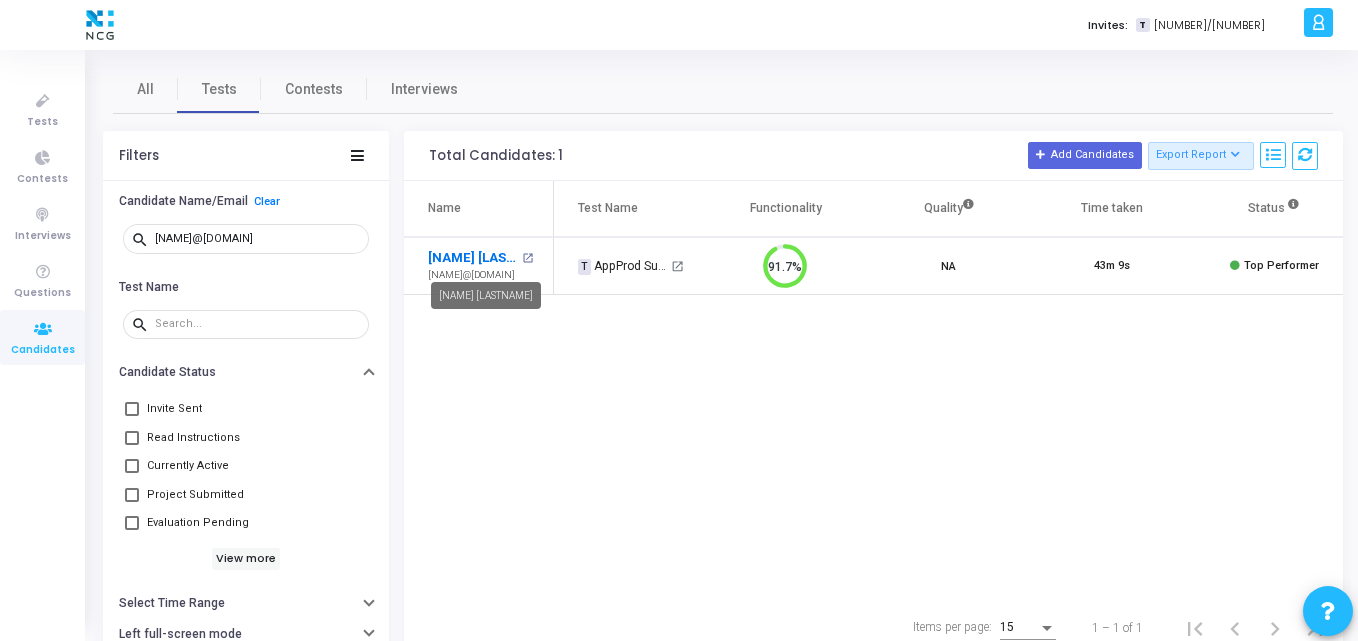 click on "Sumit Mahajan" at bounding box center (472, 258) 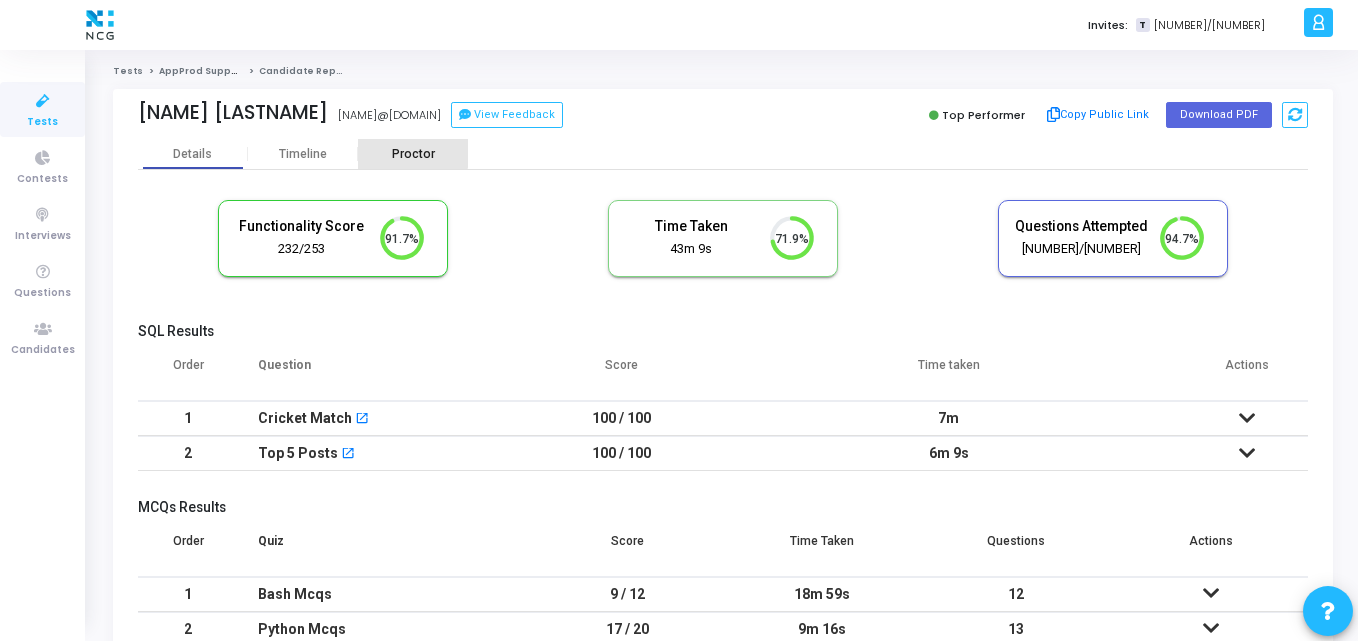 click on "Proctor" at bounding box center (413, 154) 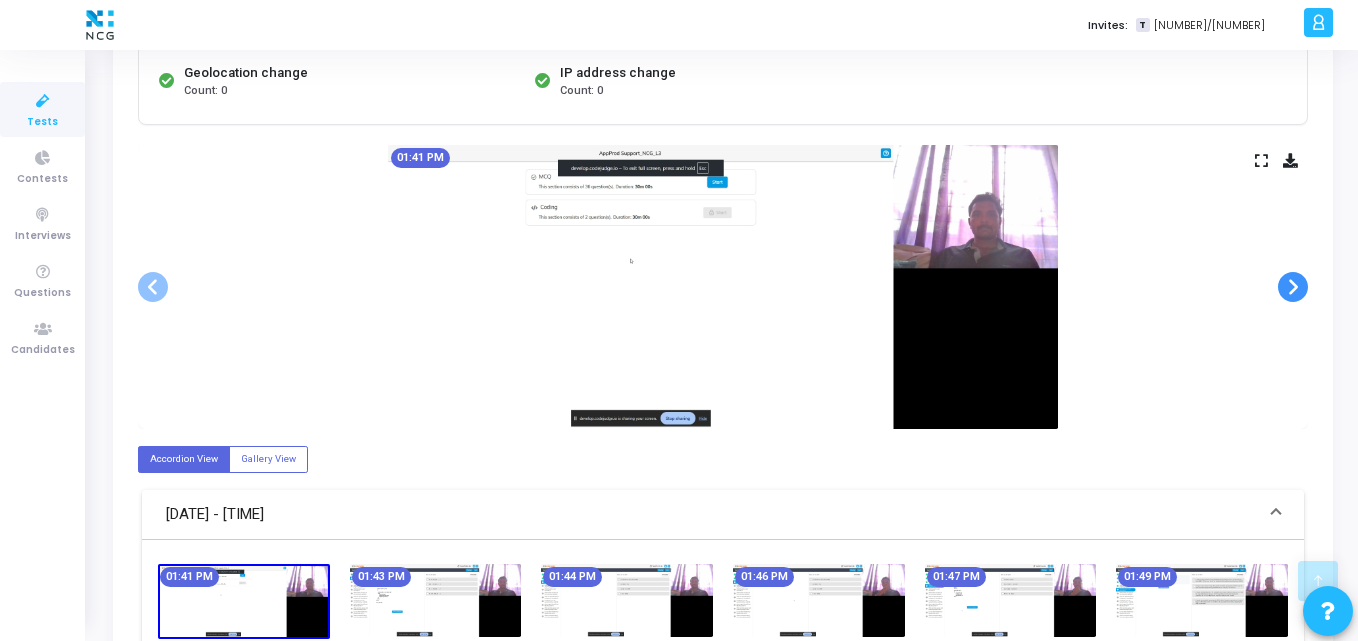 click at bounding box center [1293, 287] 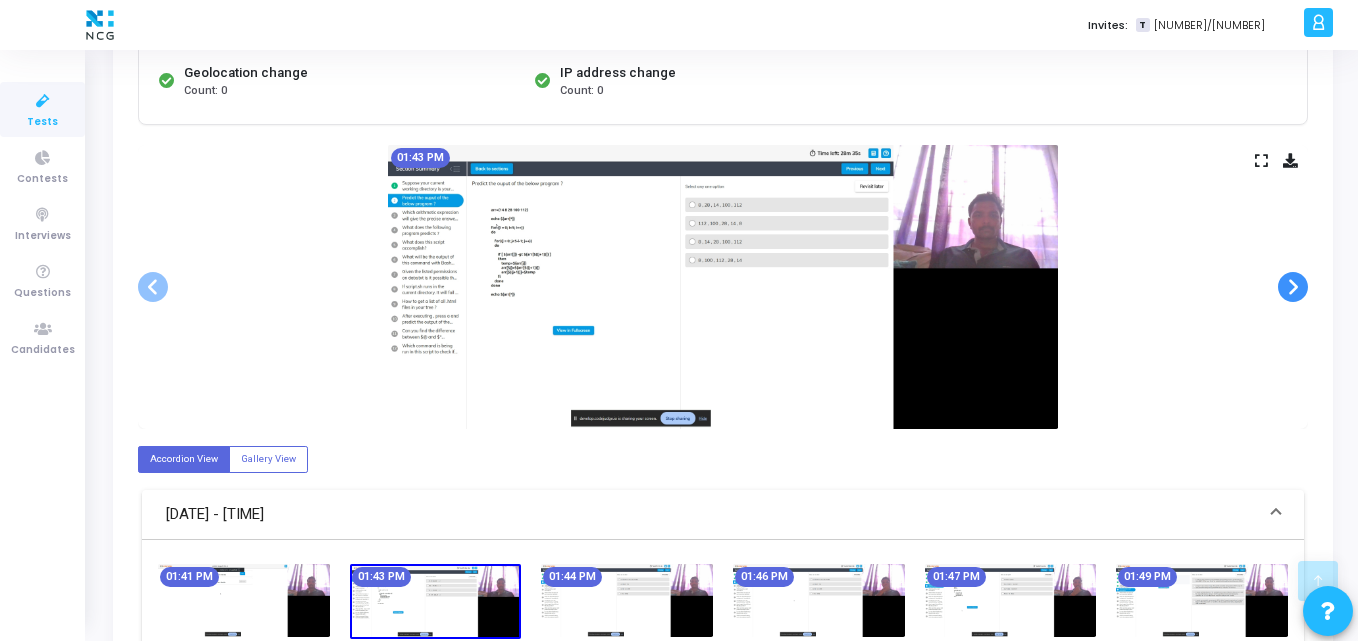click at bounding box center [1293, 287] 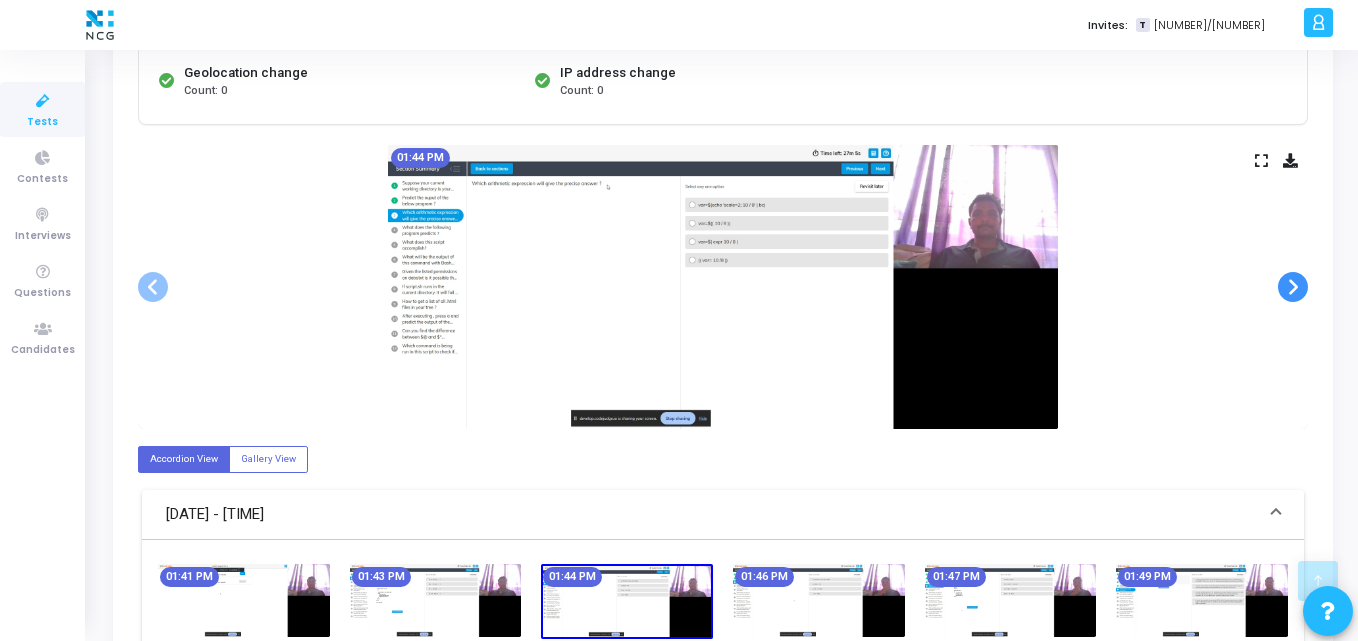 click at bounding box center (1293, 287) 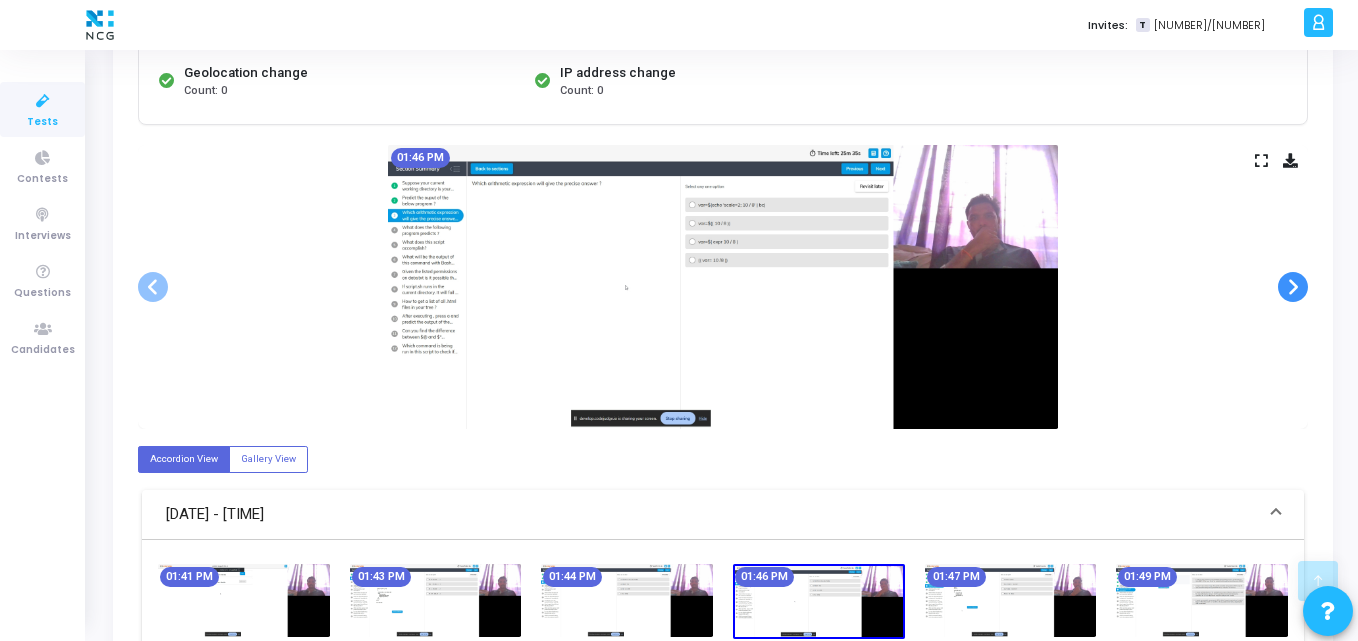 click at bounding box center (1293, 287) 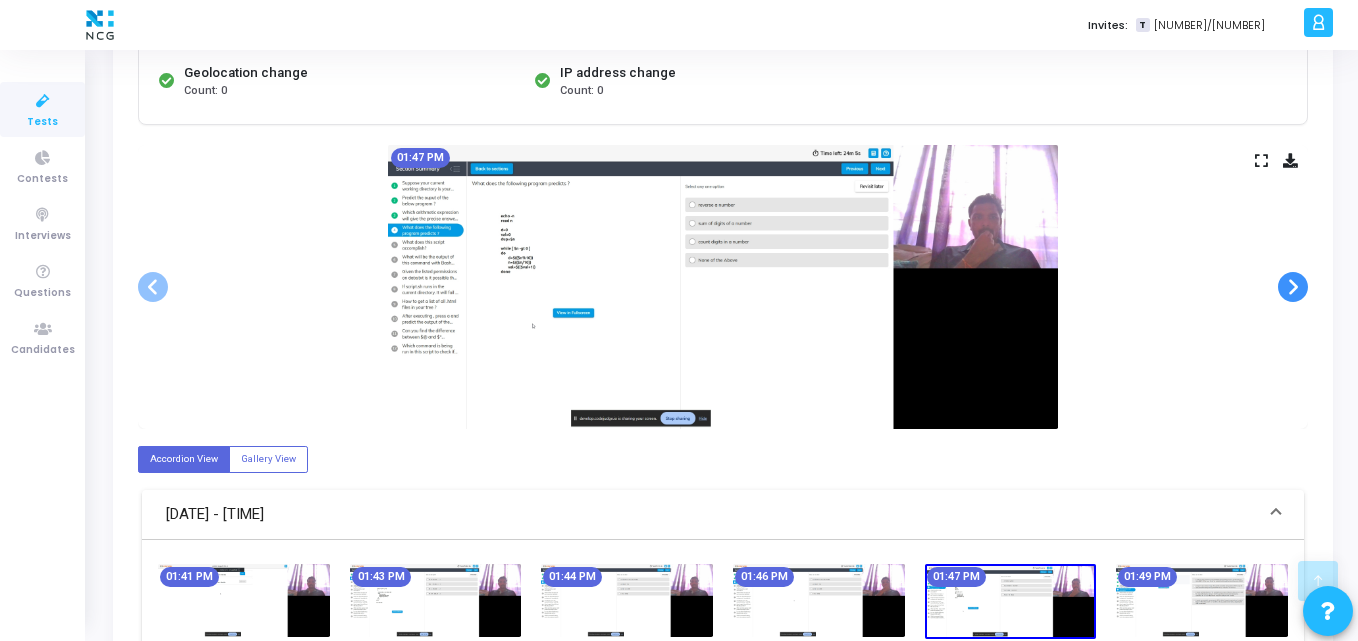 click at bounding box center (1293, 287) 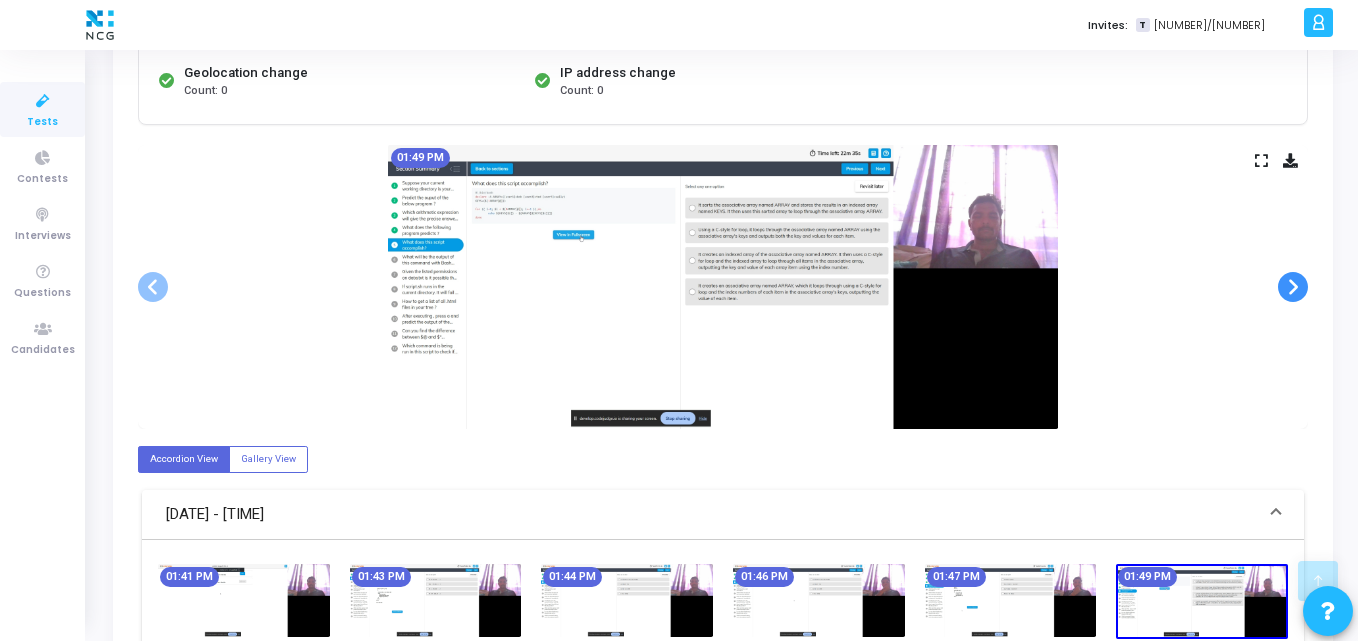 click at bounding box center [1293, 287] 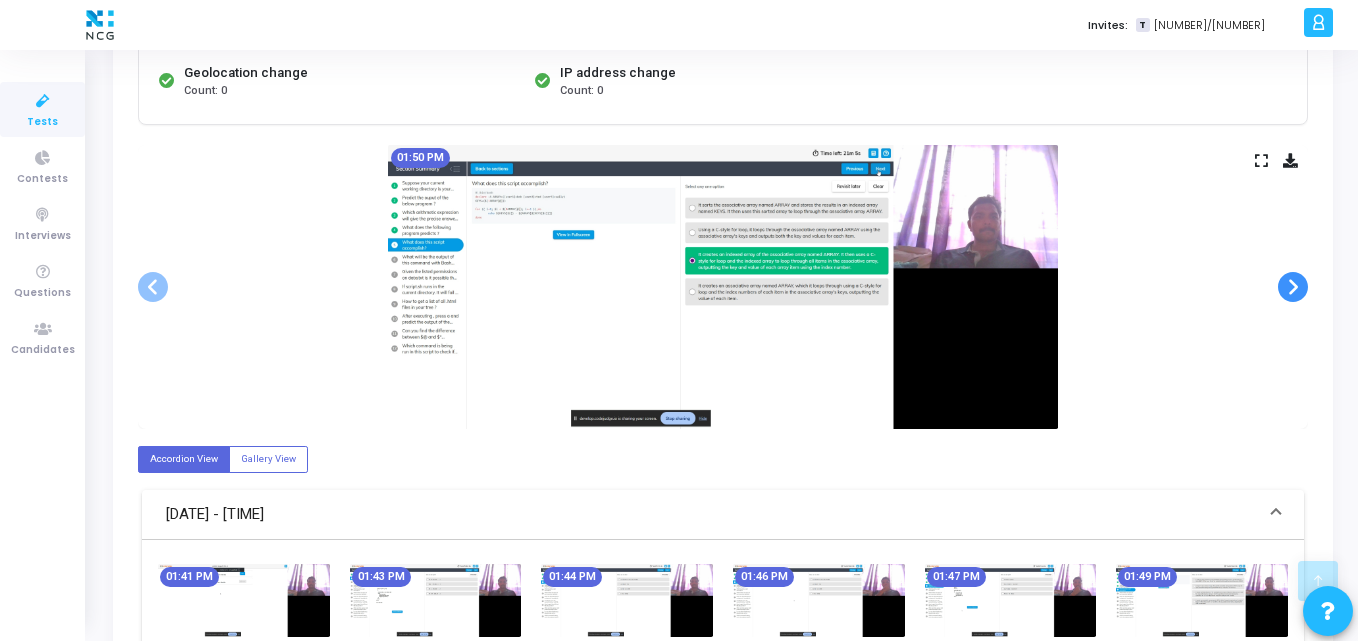 click at bounding box center (1293, 287) 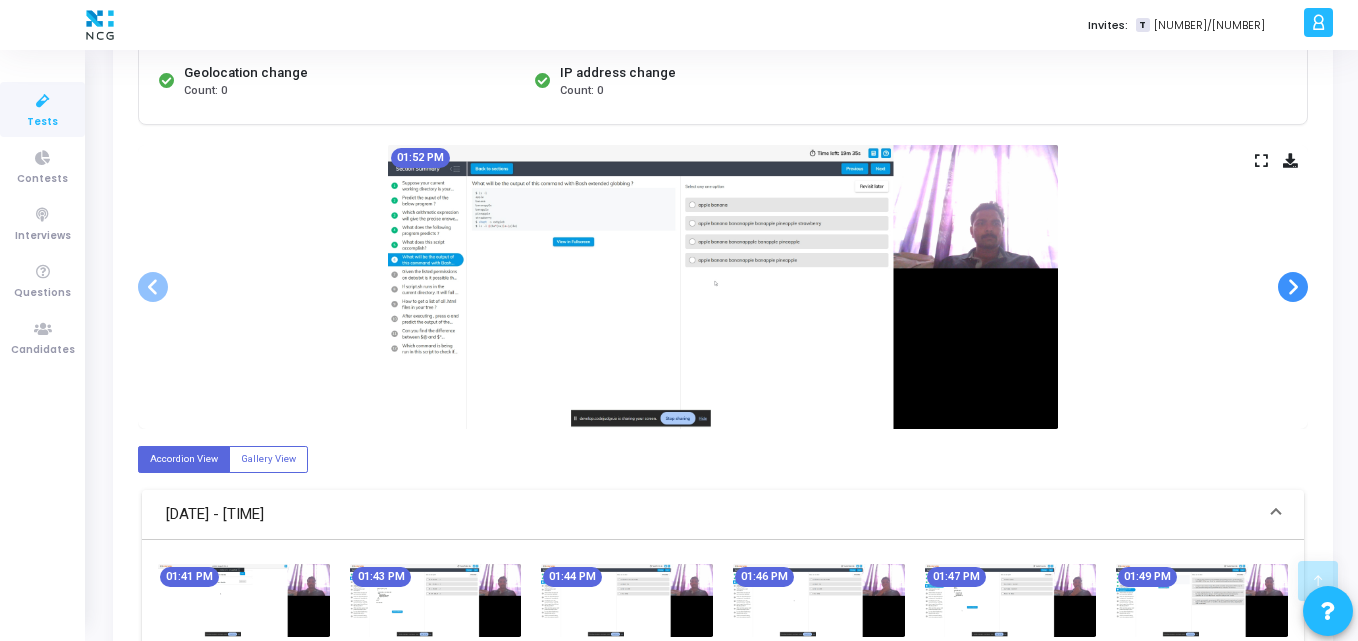 click at bounding box center (1293, 287) 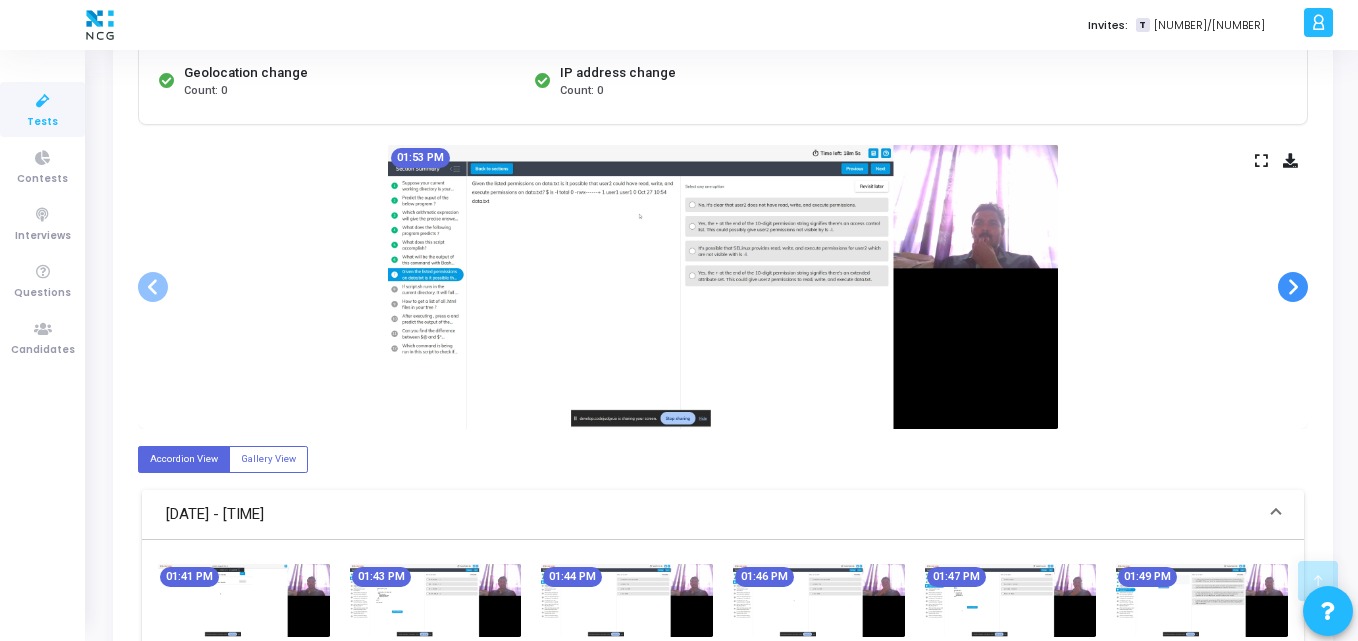 click at bounding box center [1293, 287] 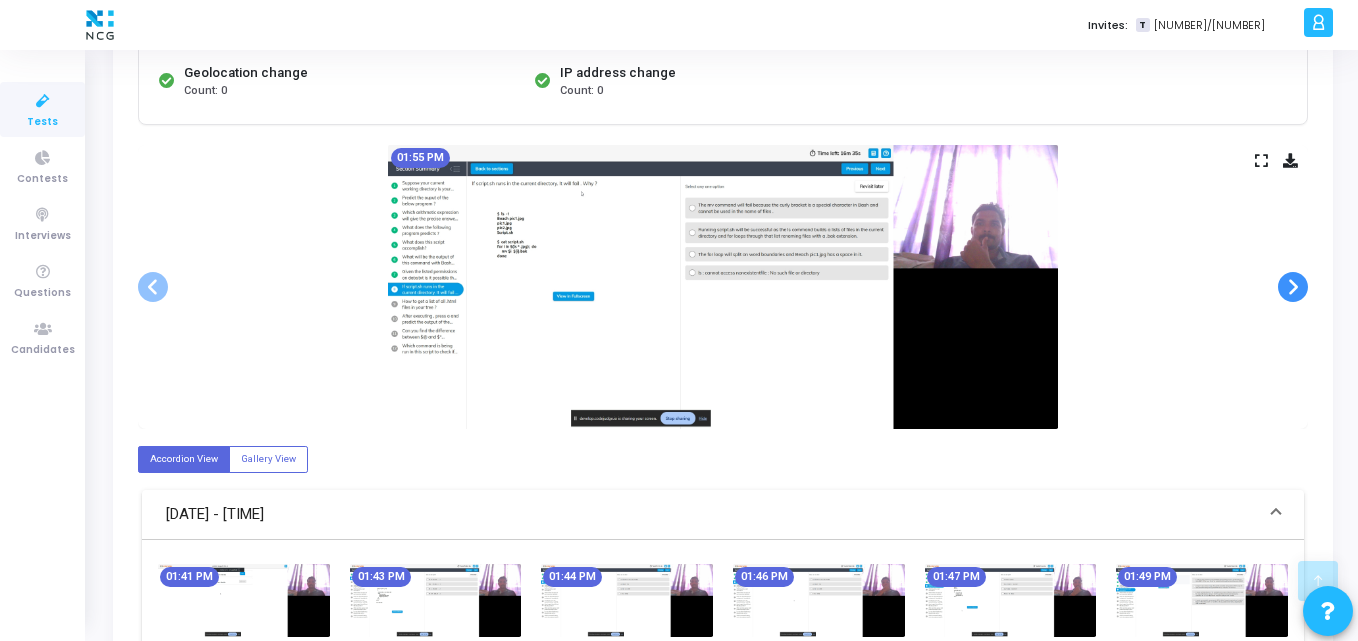 click at bounding box center (1293, 287) 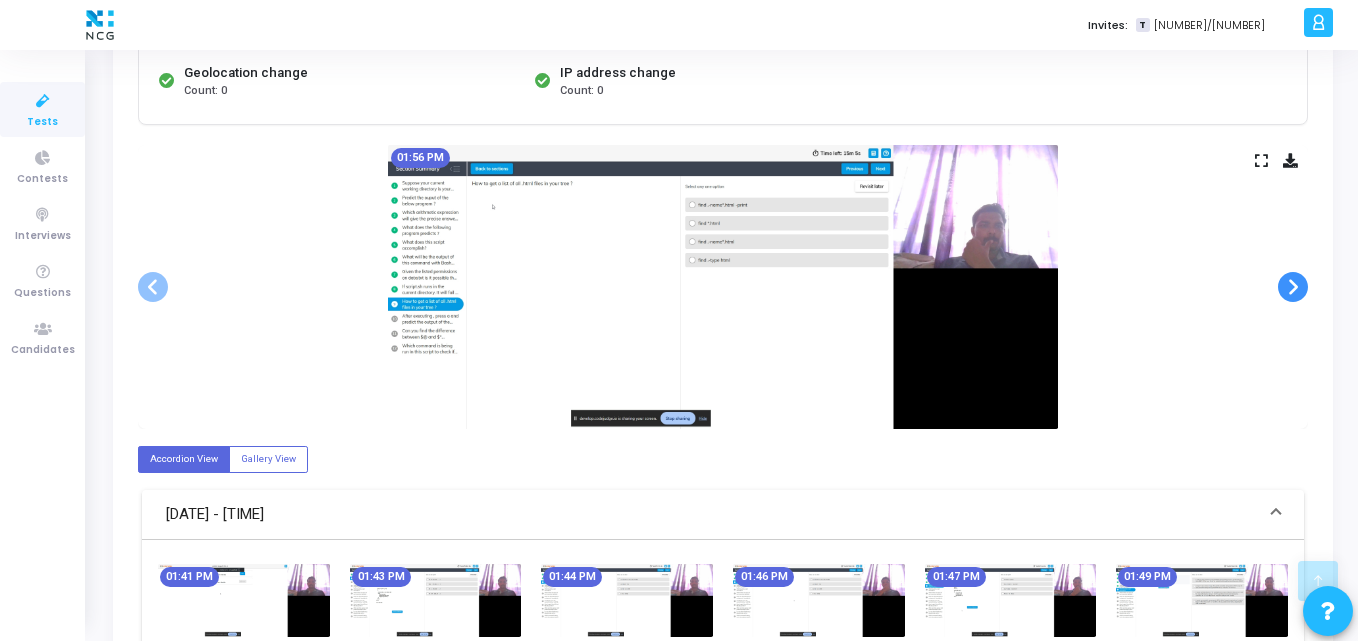click at bounding box center [1293, 287] 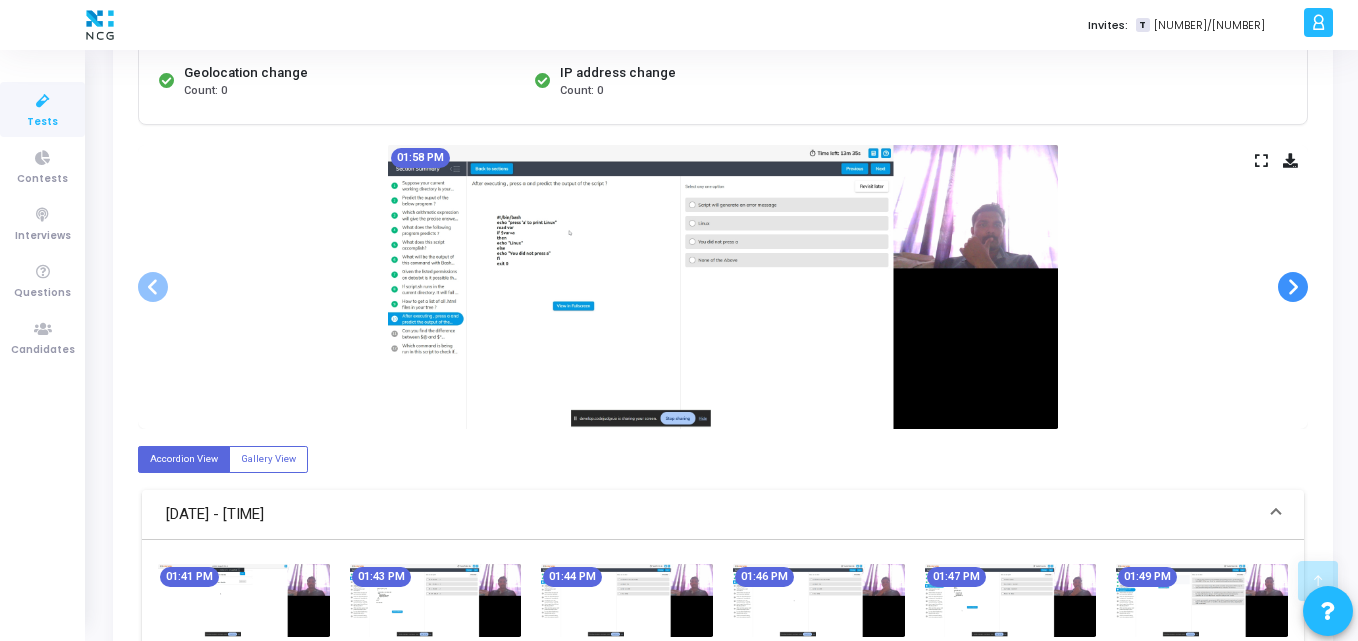 click at bounding box center (1293, 287) 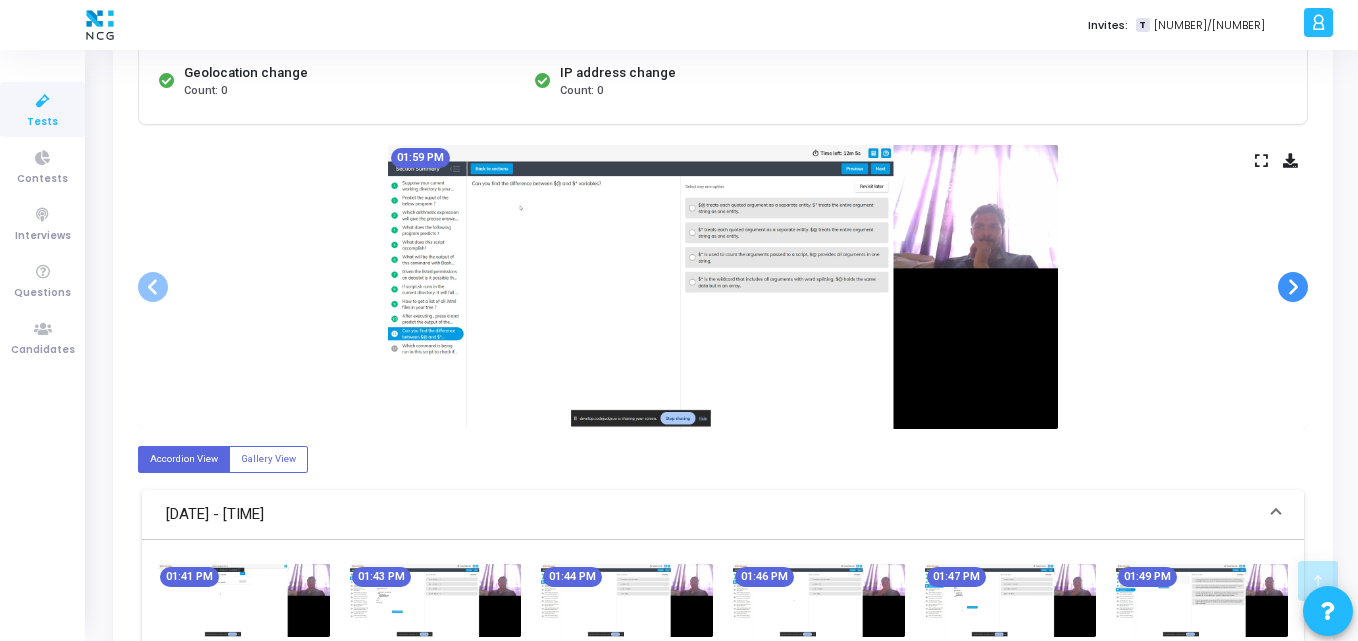 click at bounding box center (1293, 287) 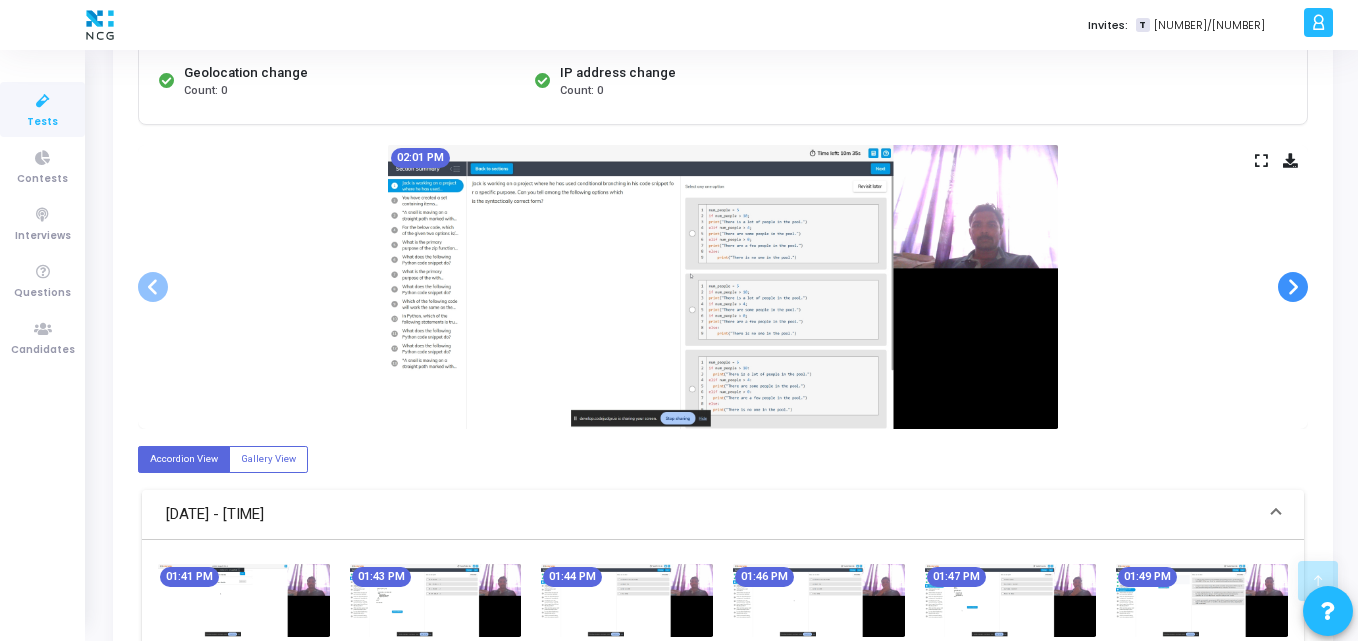 click at bounding box center (1293, 287) 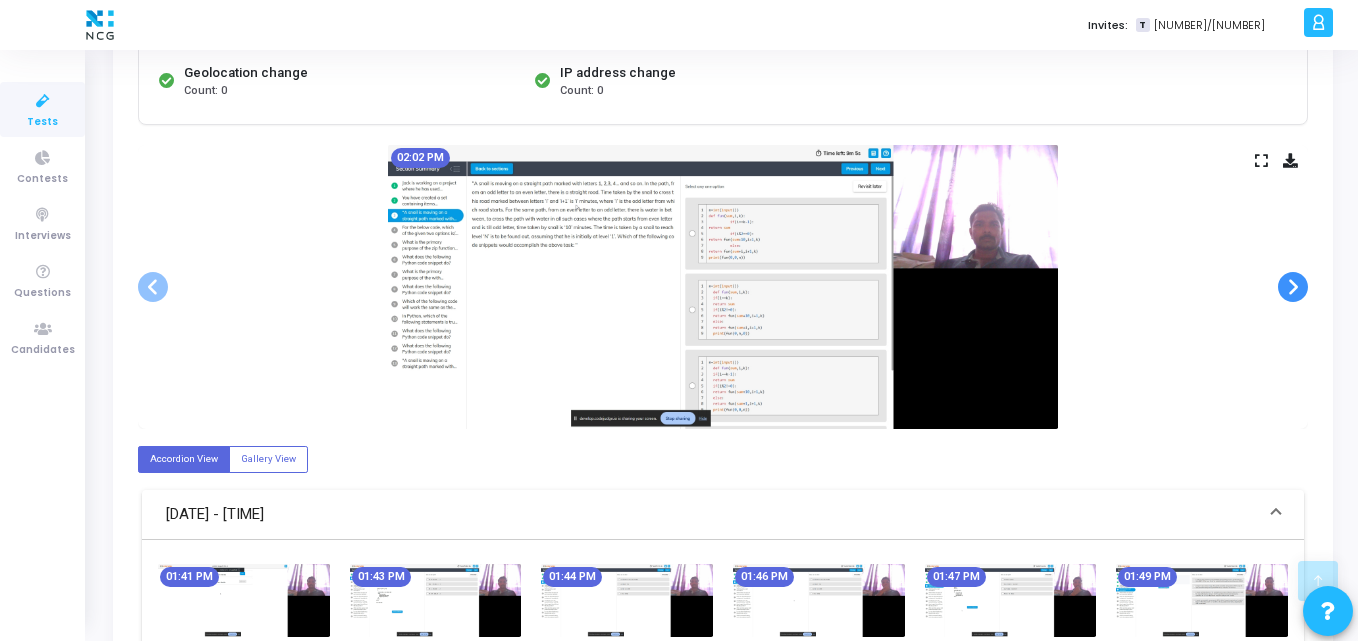 click at bounding box center [1293, 287] 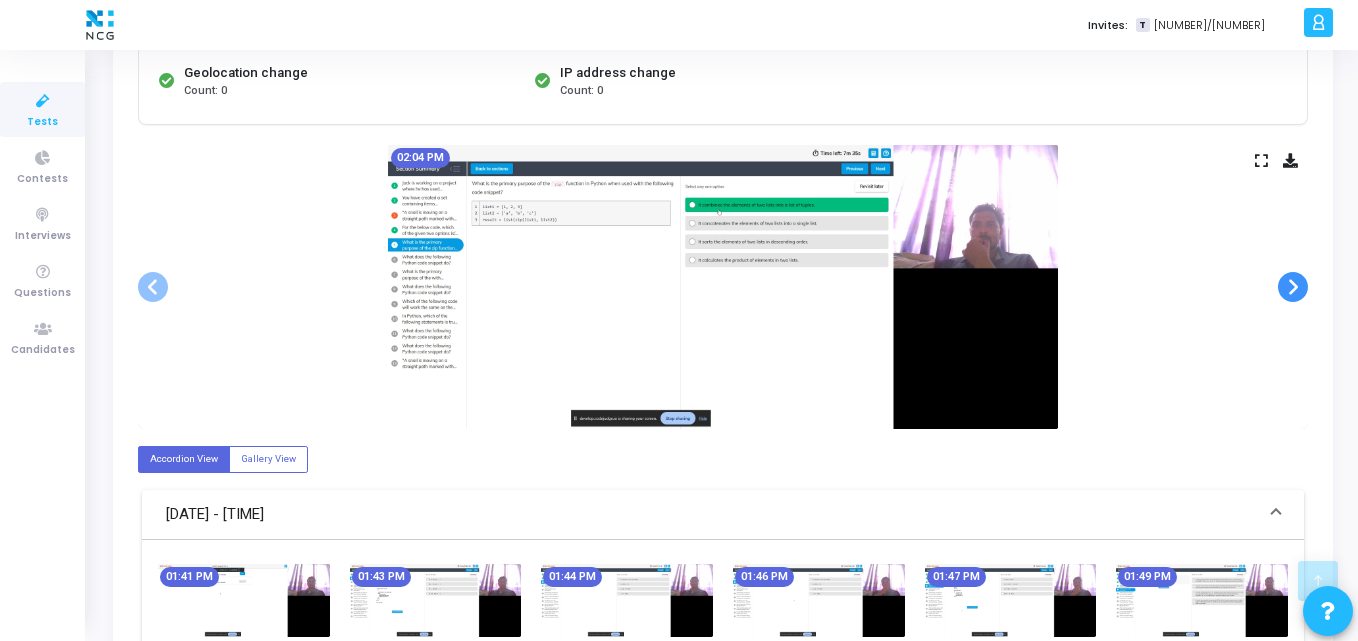 click at bounding box center [1293, 287] 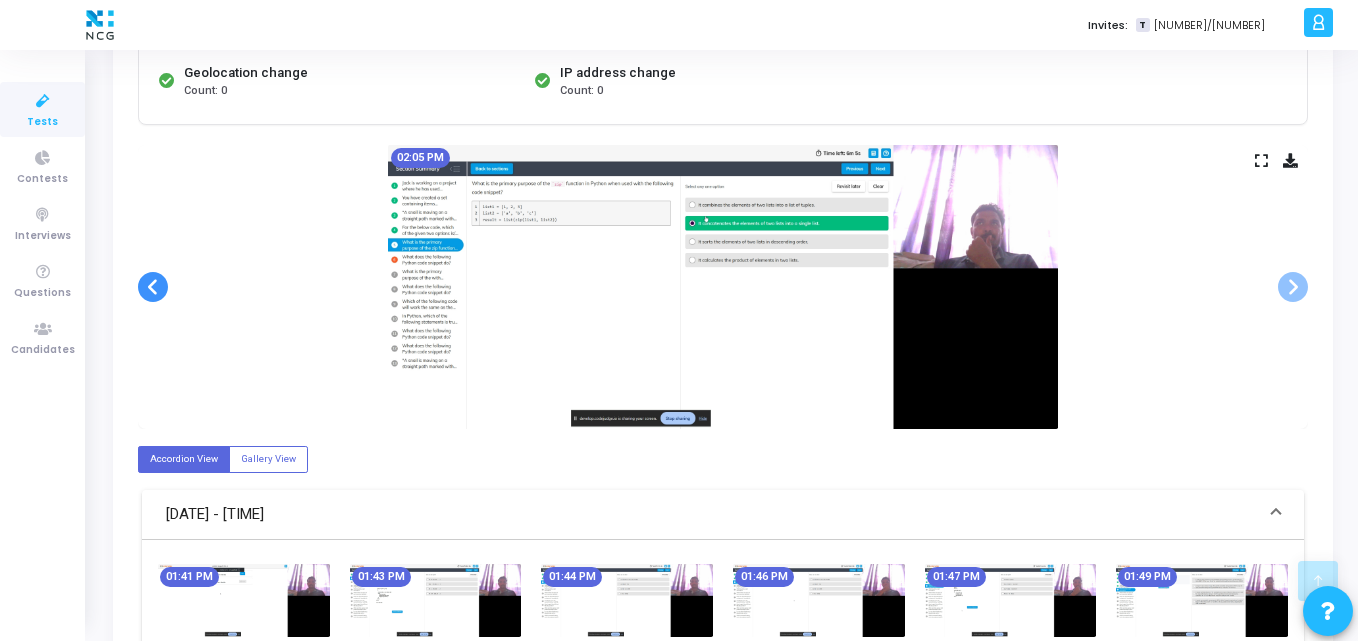 click at bounding box center (153, 287) 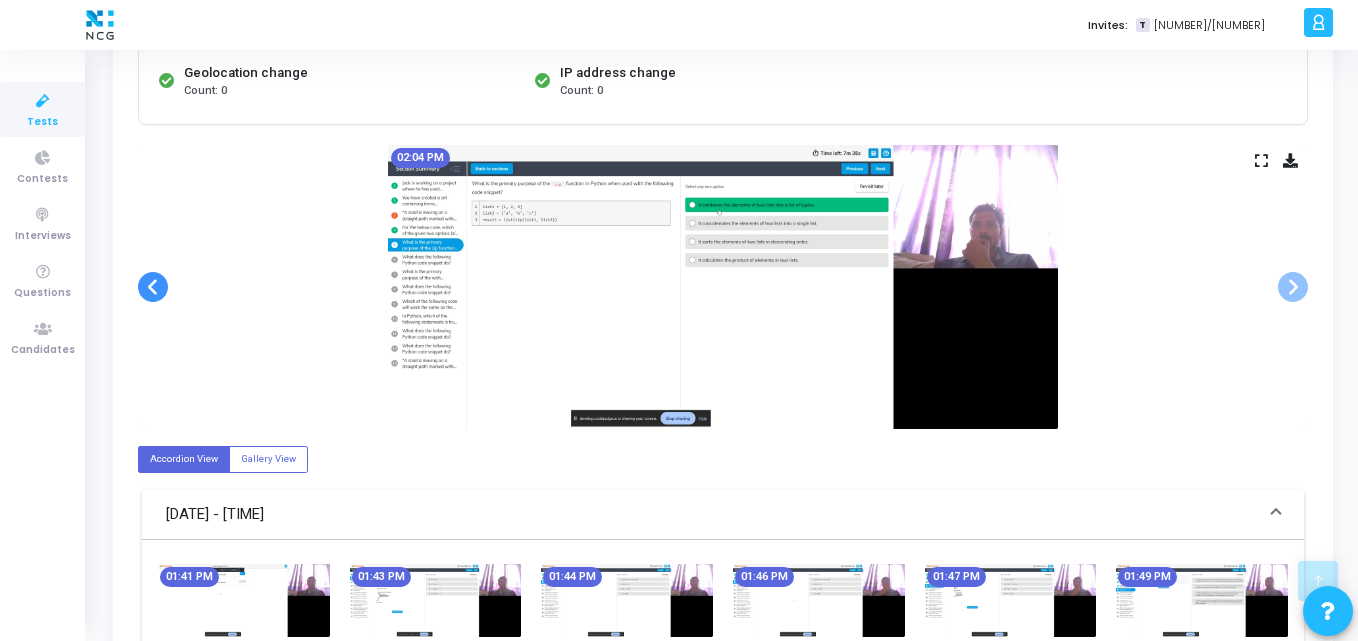 click at bounding box center (153, 287) 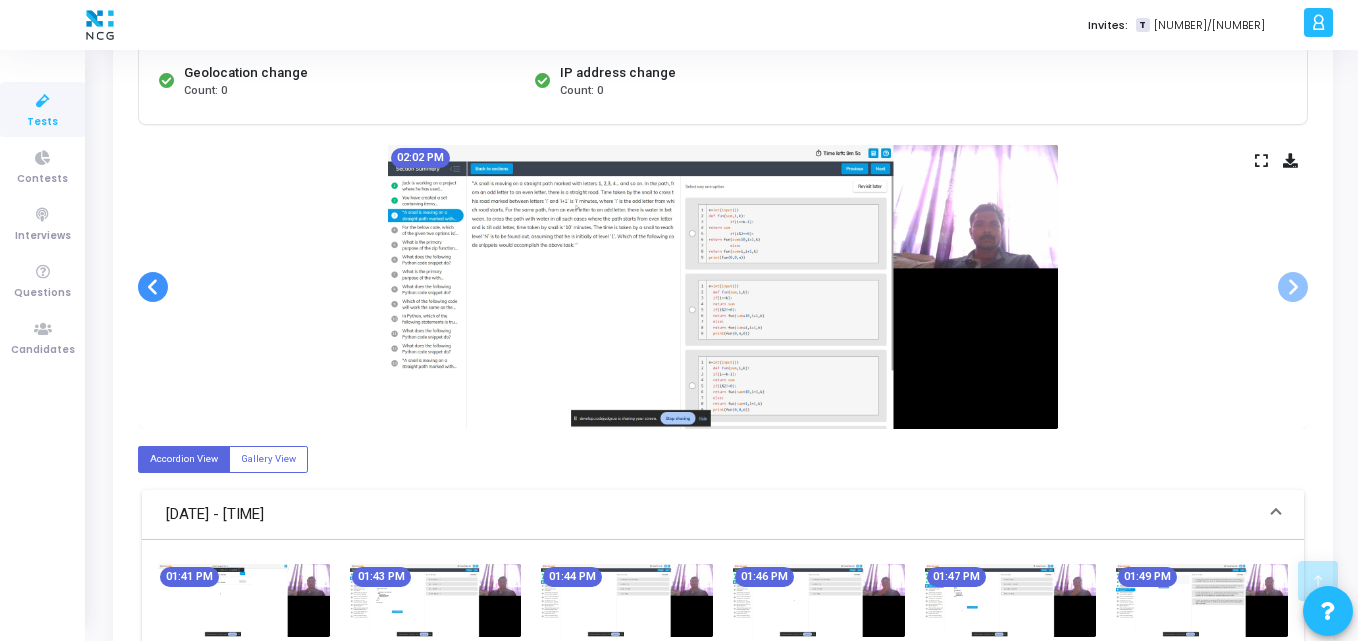 click at bounding box center [153, 287] 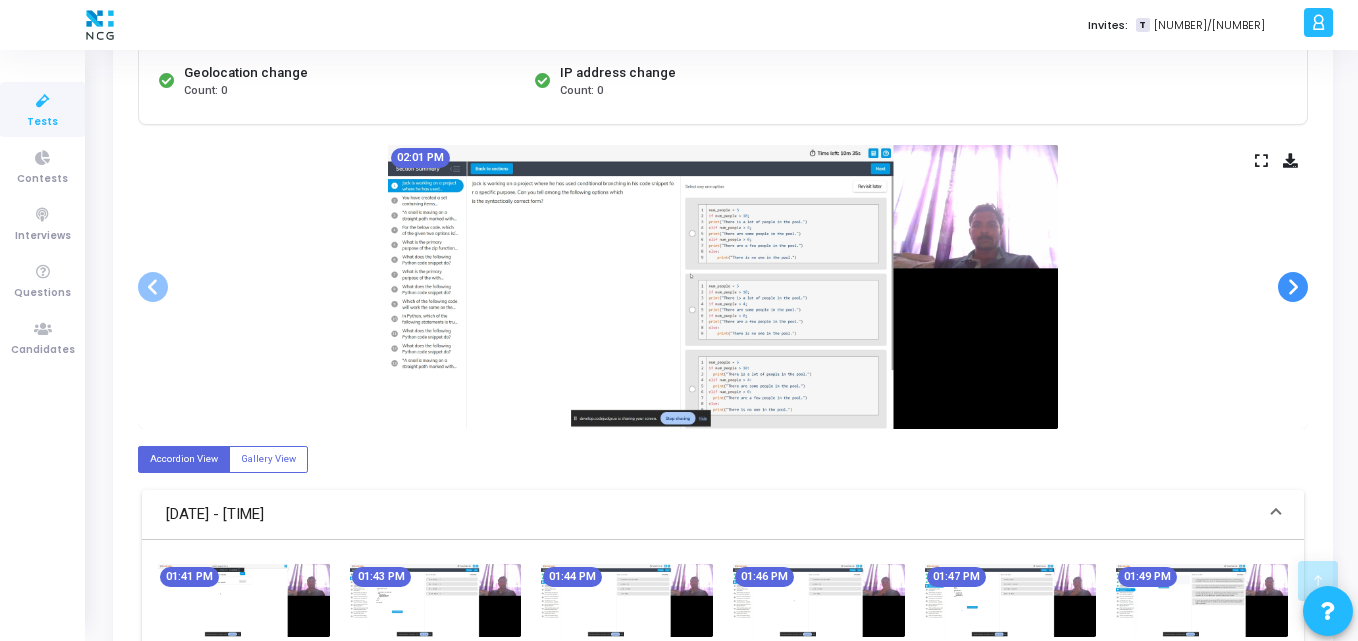 click at bounding box center (1293, 287) 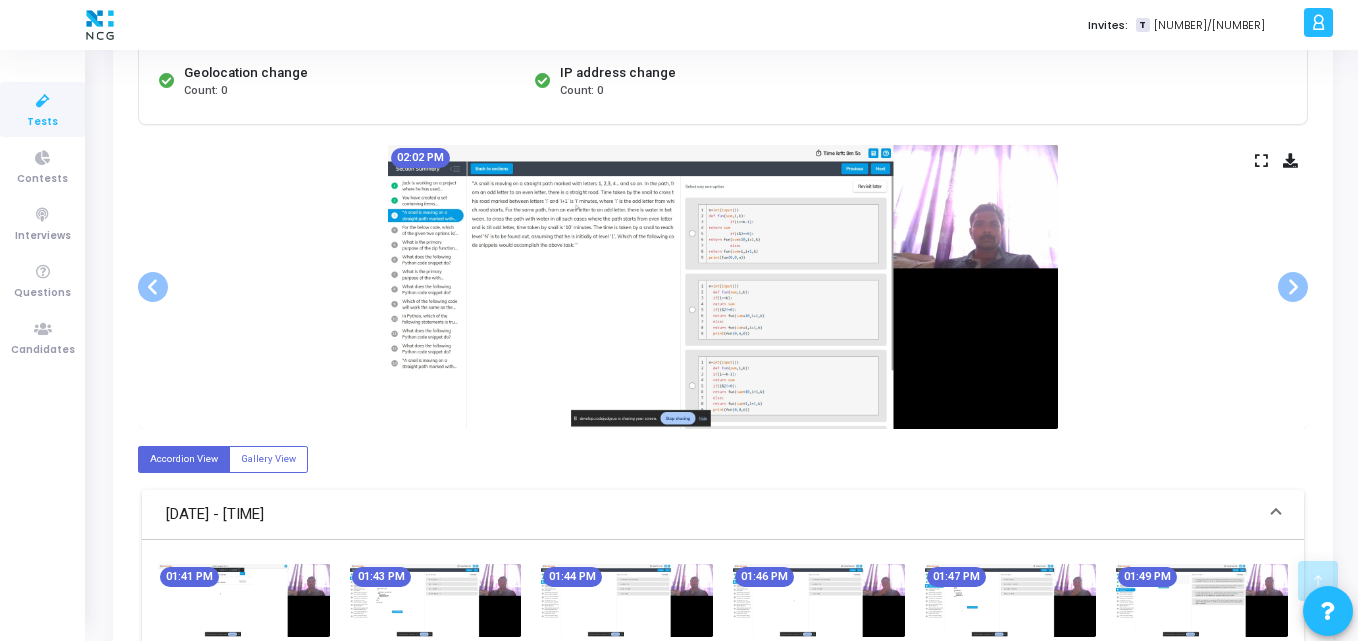 click at bounding box center (1290, 160) 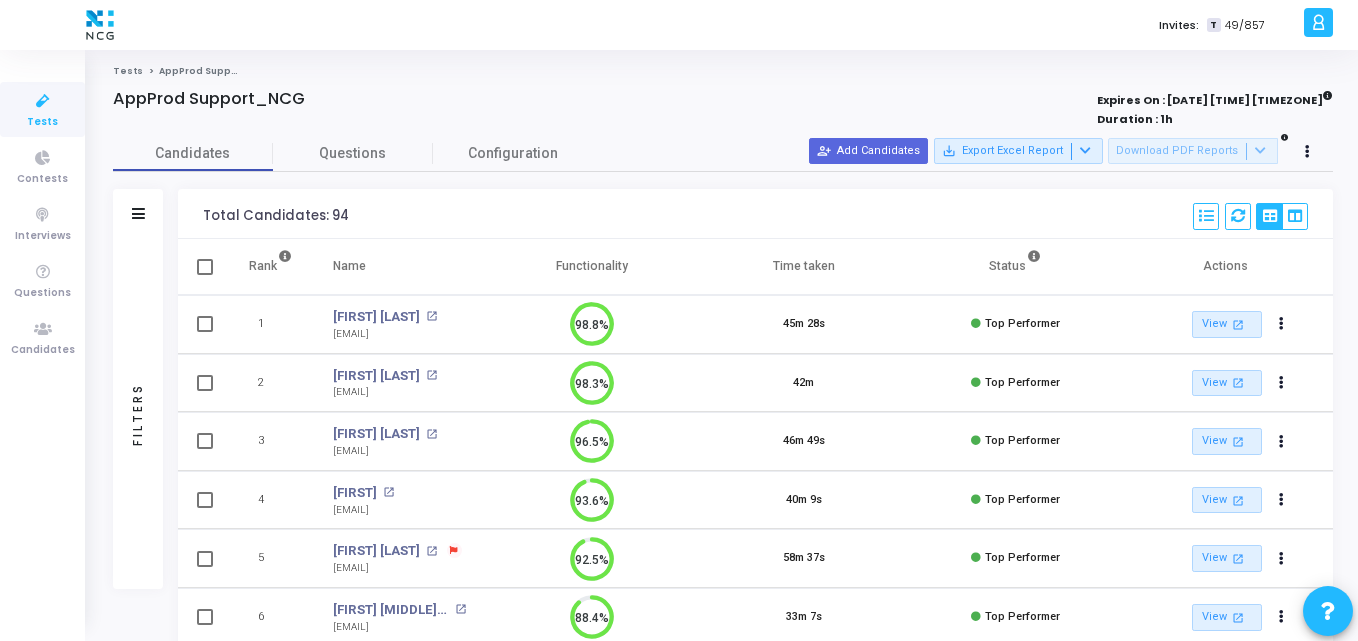 scroll, scrollTop: 0, scrollLeft: 0, axis: both 